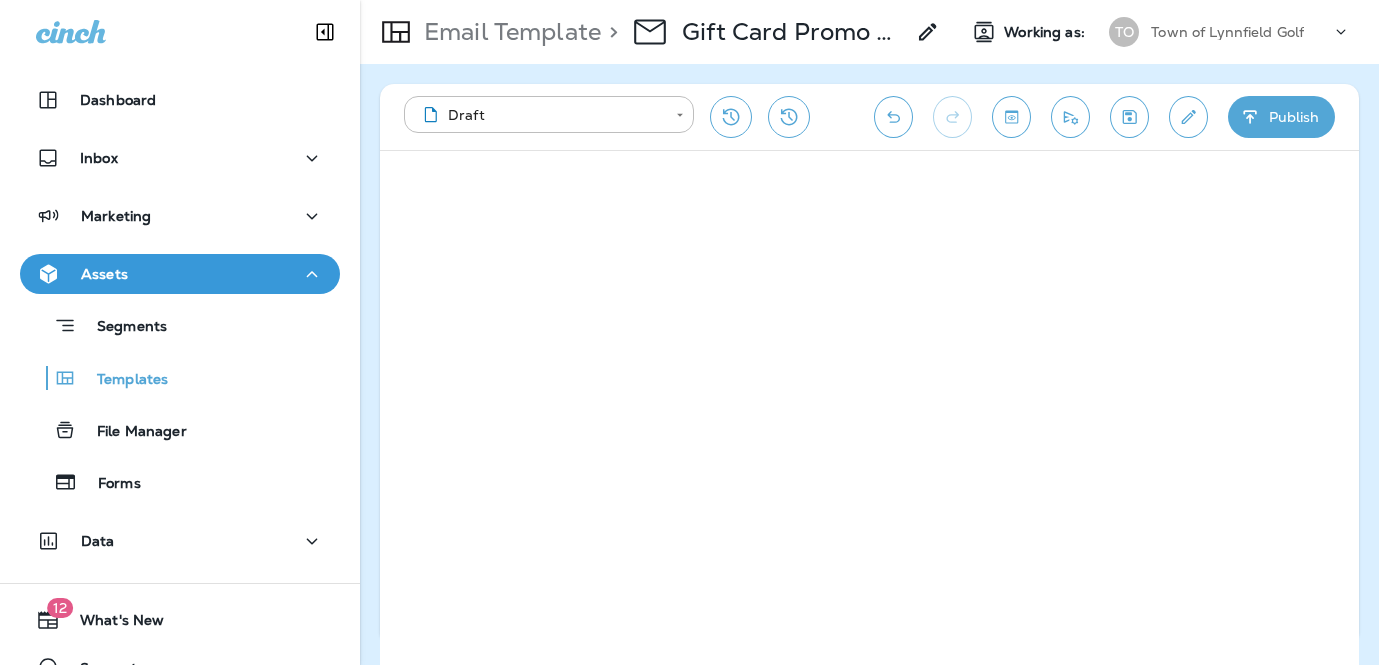 scroll, scrollTop: 0, scrollLeft: 0, axis: both 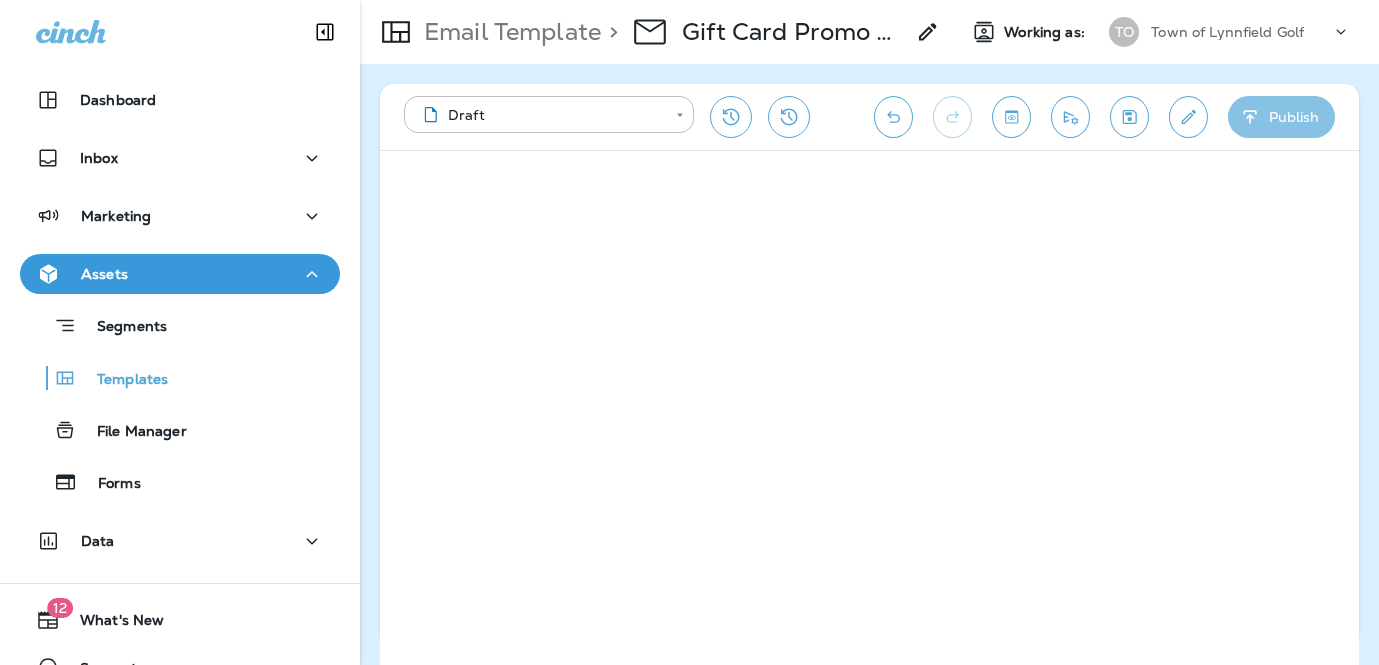 click on "Publish" at bounding box center (1281, 117) 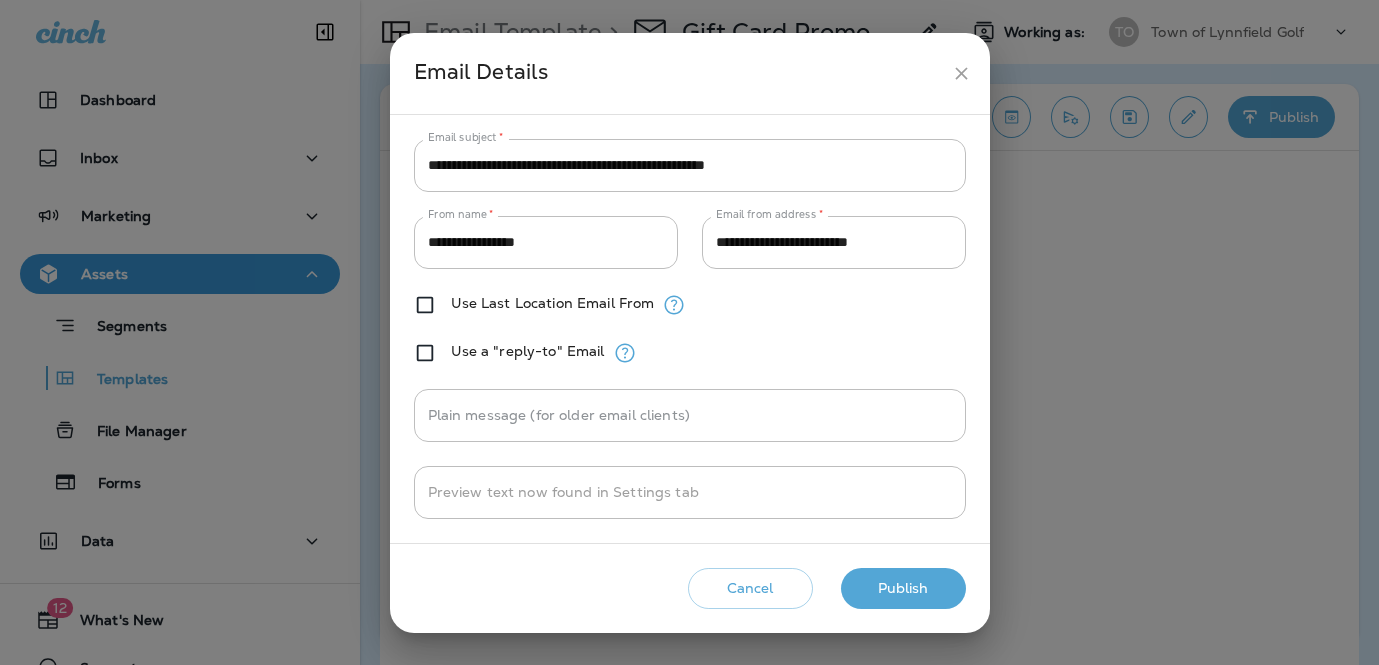 click on "Publish" at bounding box center (903, 588) 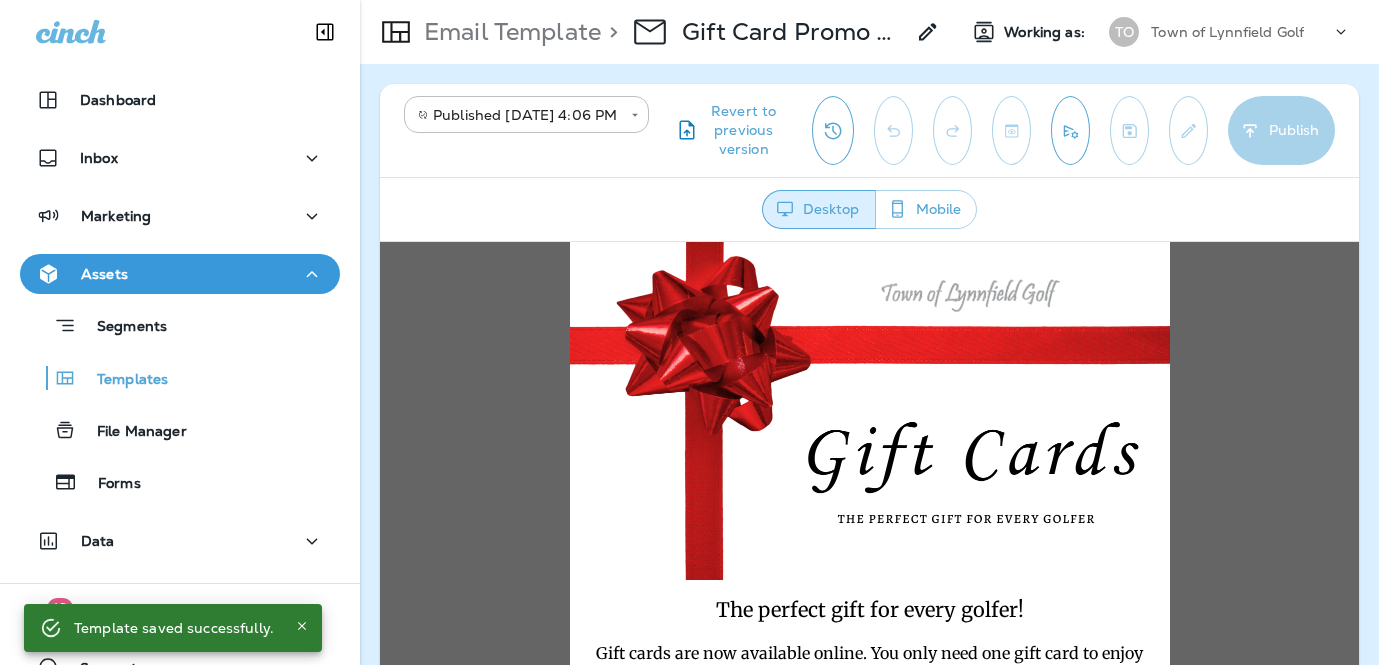 scroll, scrollTop: 0, scrollLeft: 0, axis: both 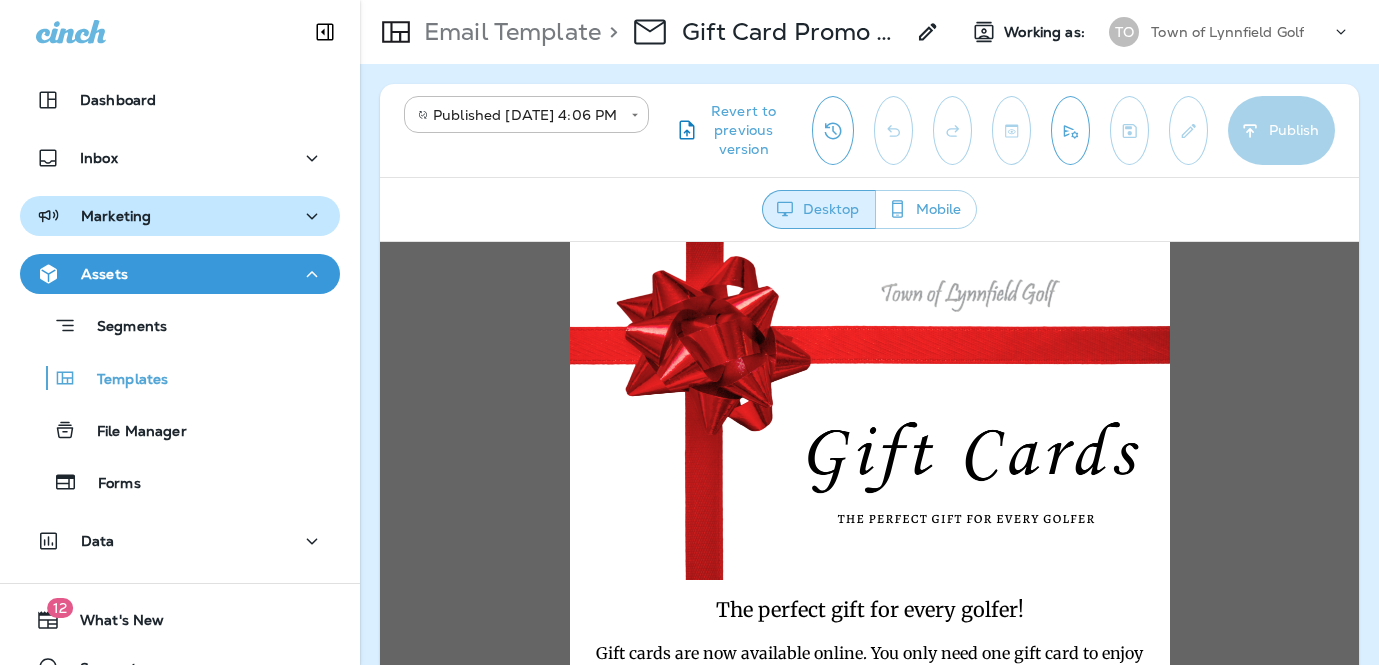 click 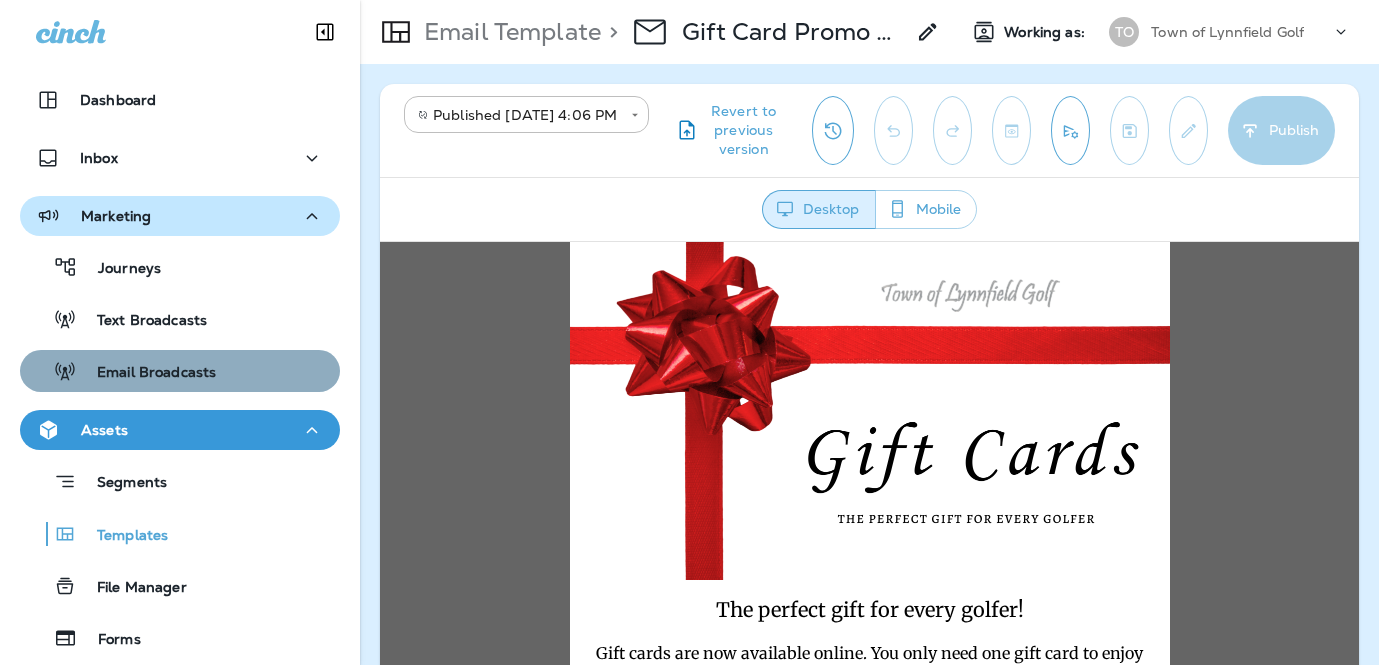 click on "Email Broadcasts" at bounding box center (146, 373) 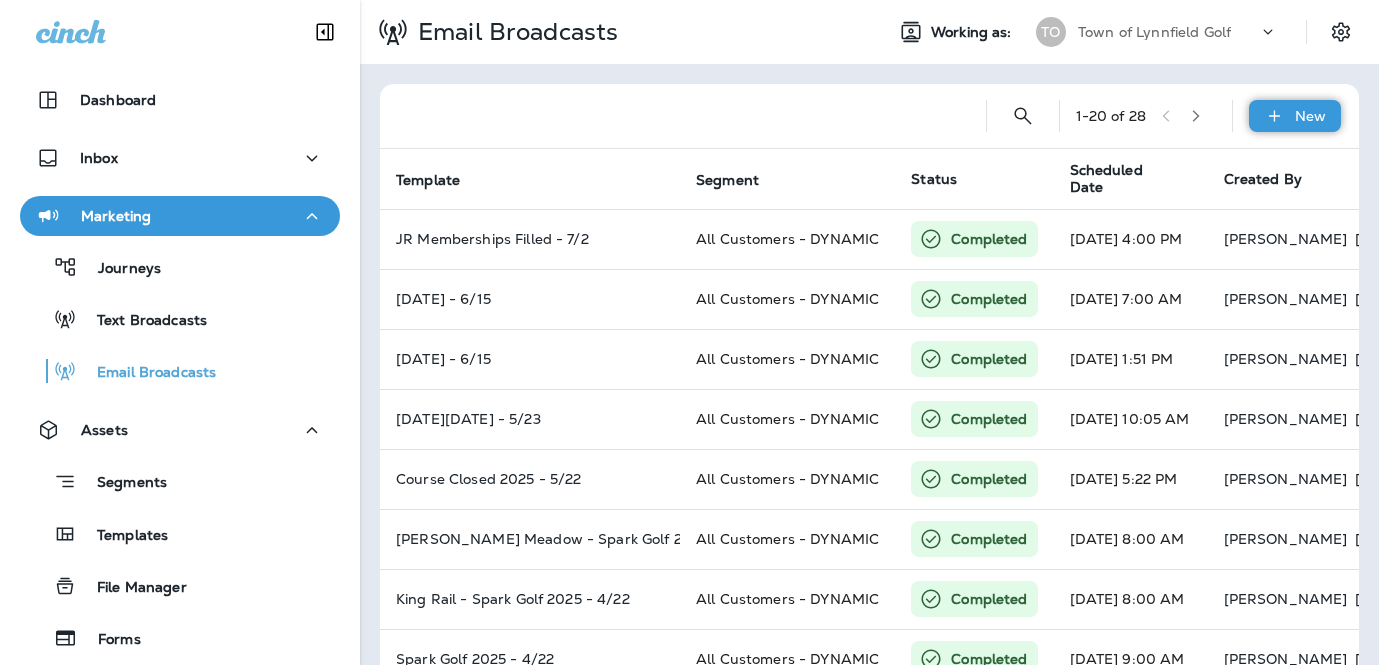 click on "New" at bounding box center [1295, 116] 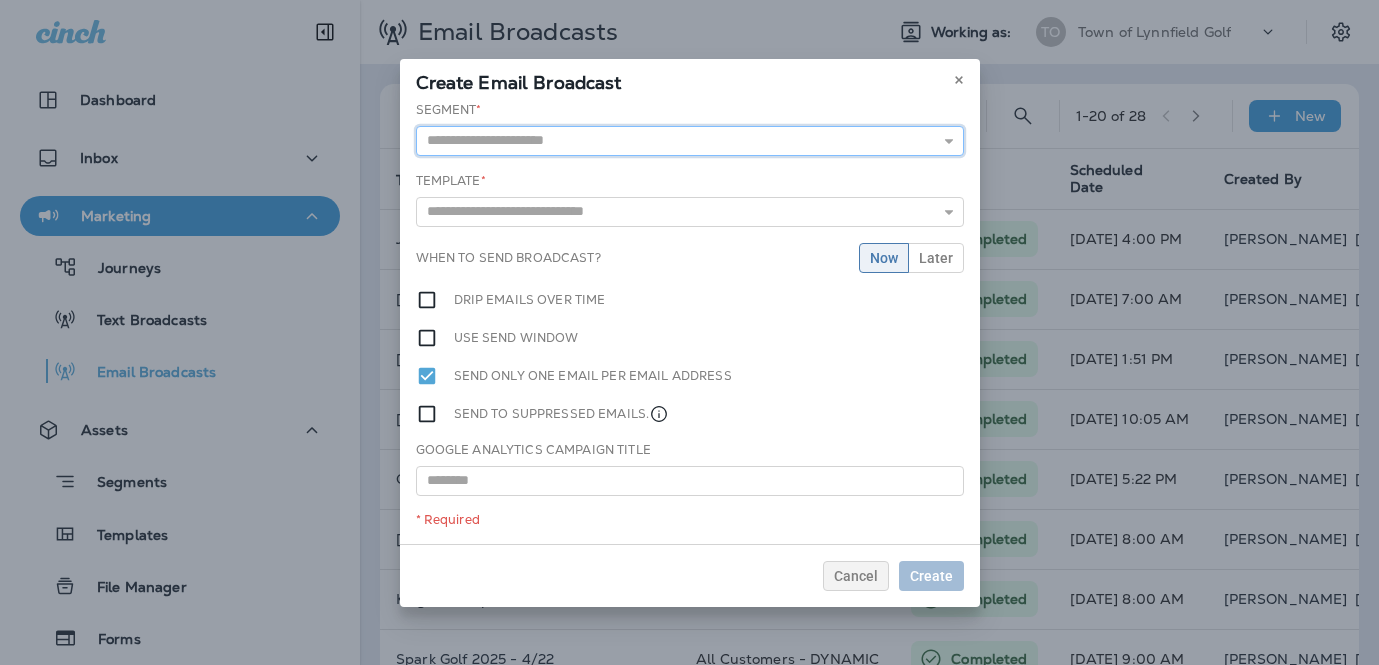 click at bounding box center [690, 141] 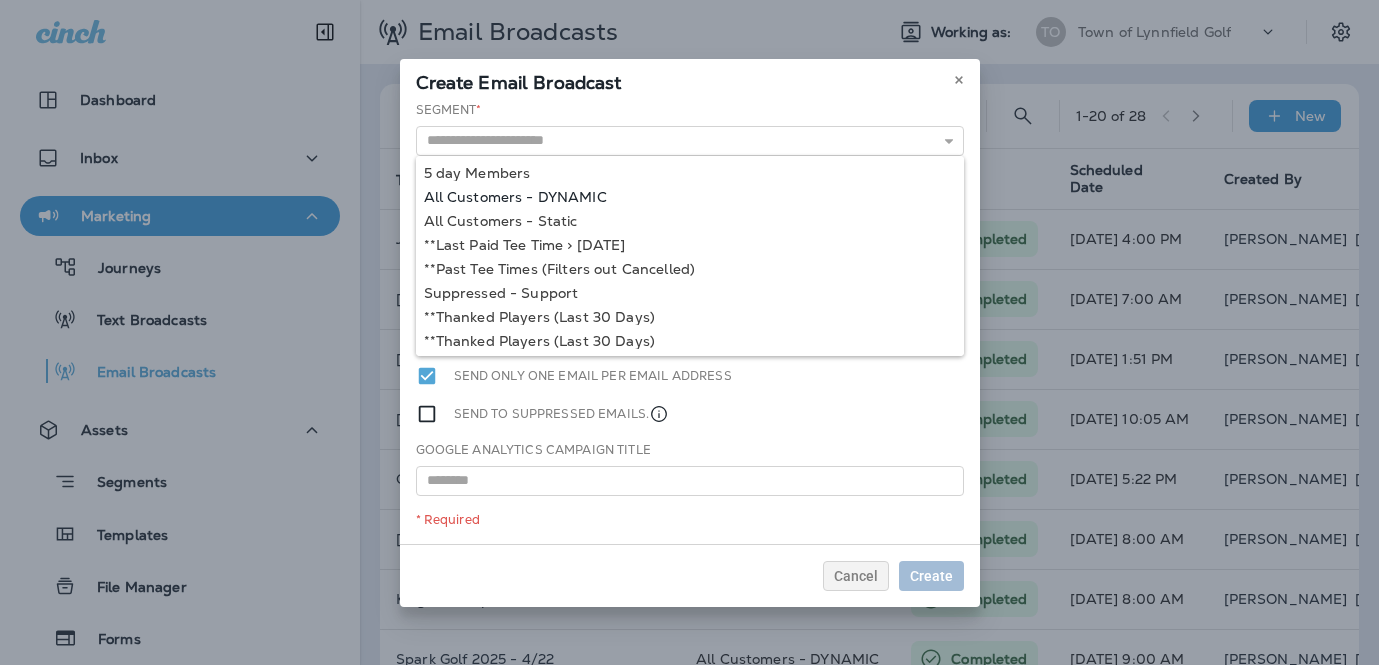 type on "**********" 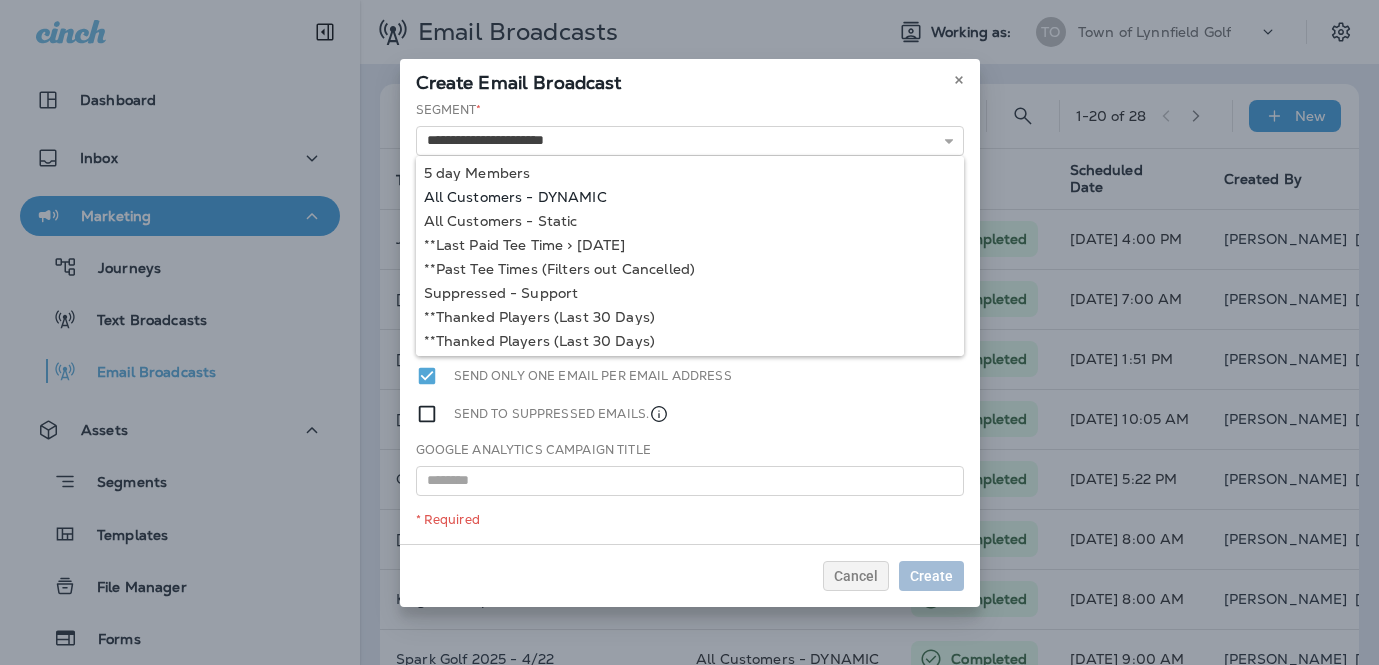 click on "**********" at bounding box center (690, 322) 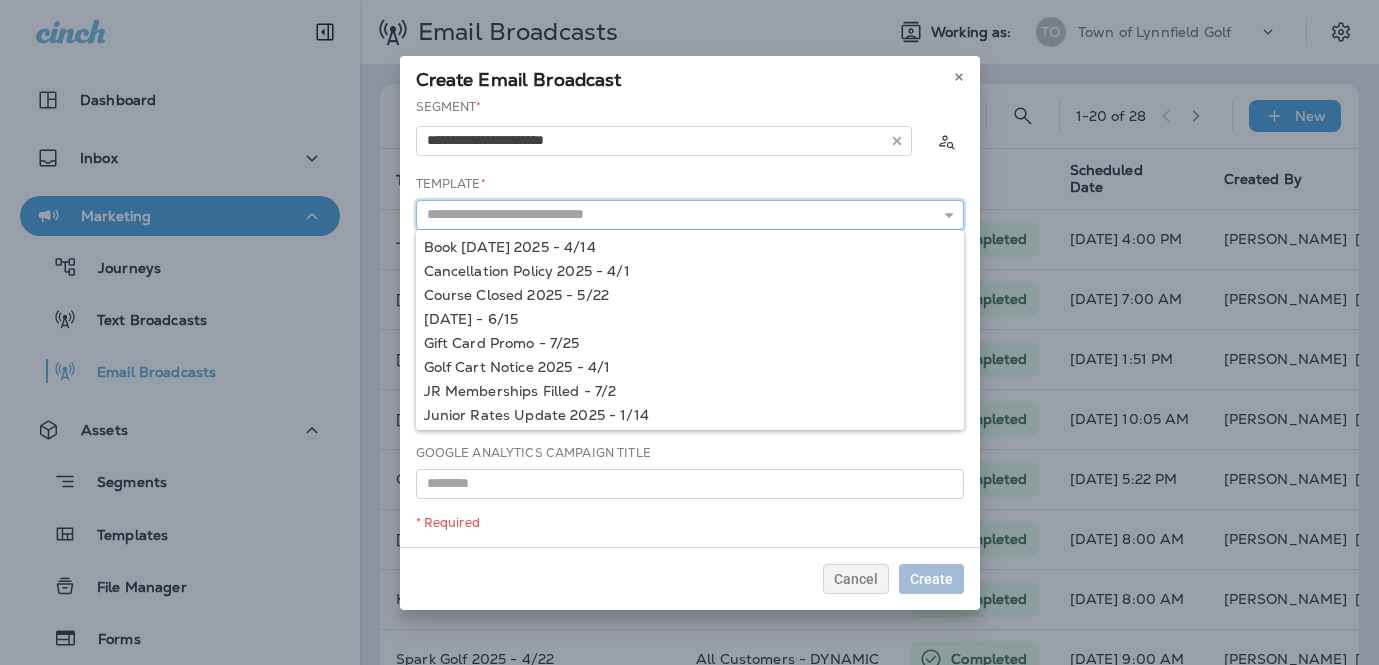 click at bounding box center (690, 215) 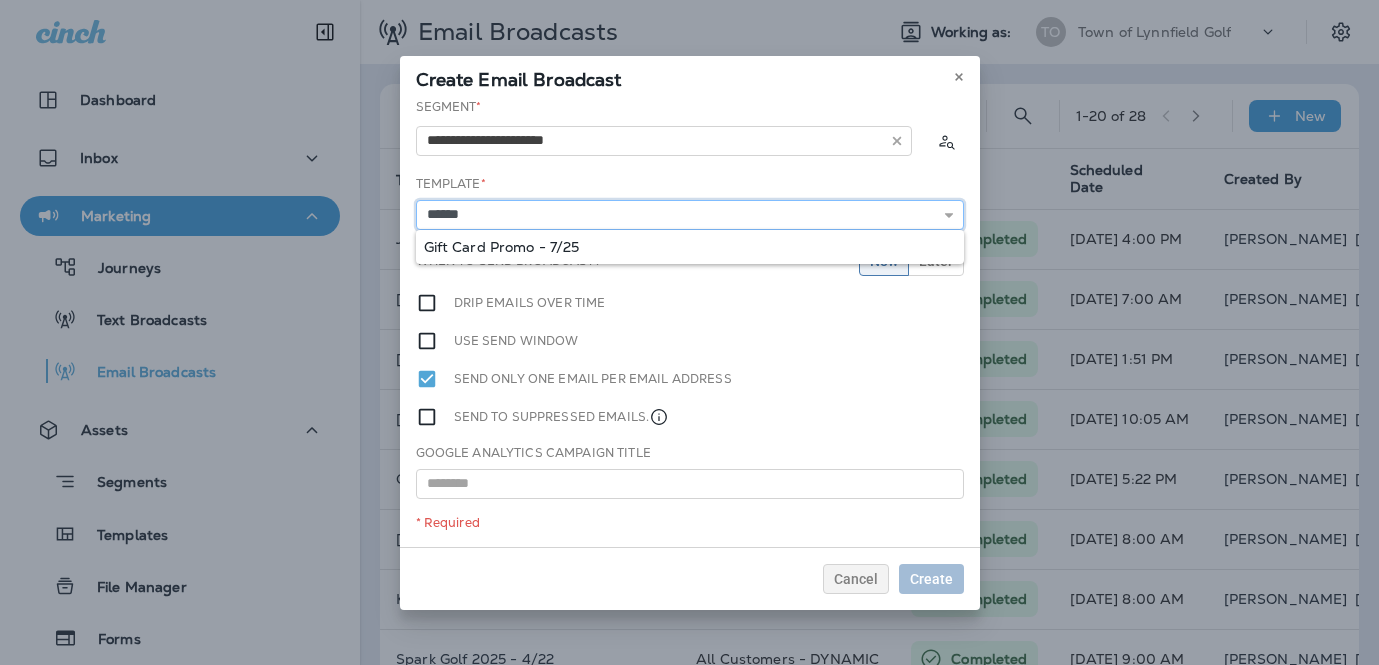 type on "**********" 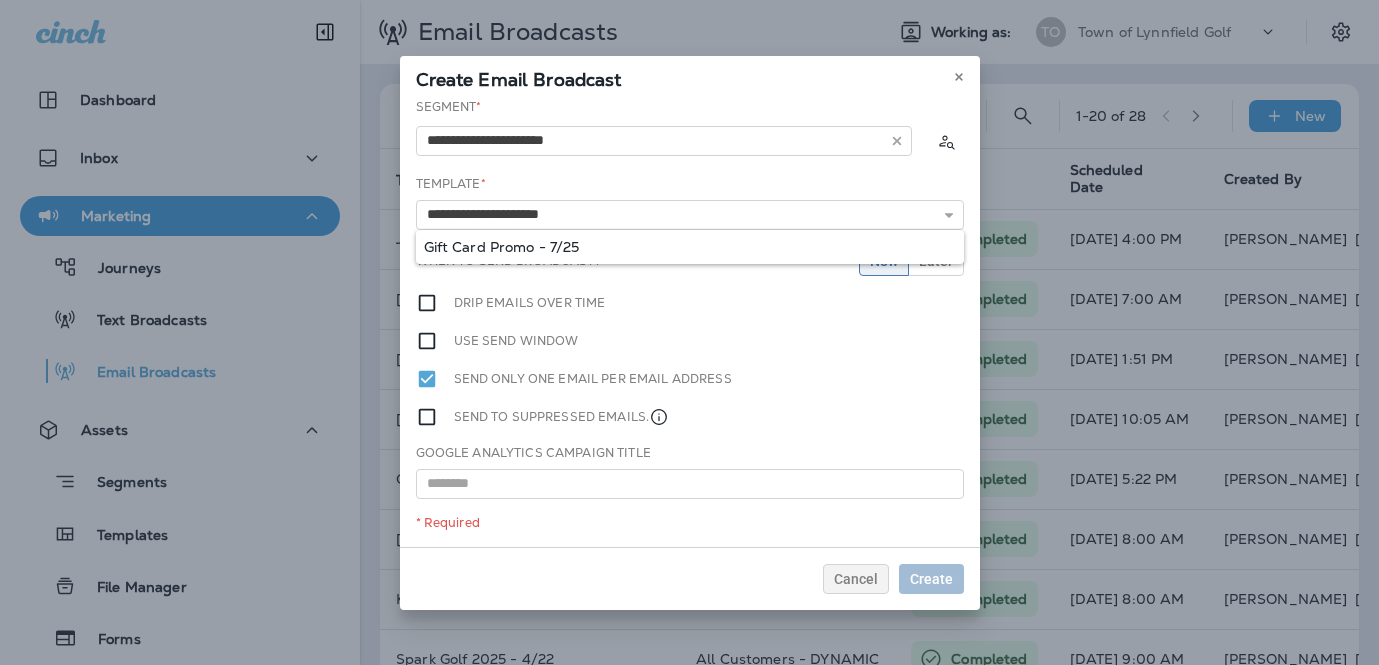 click on "**********" at bounding box center (690, 322) 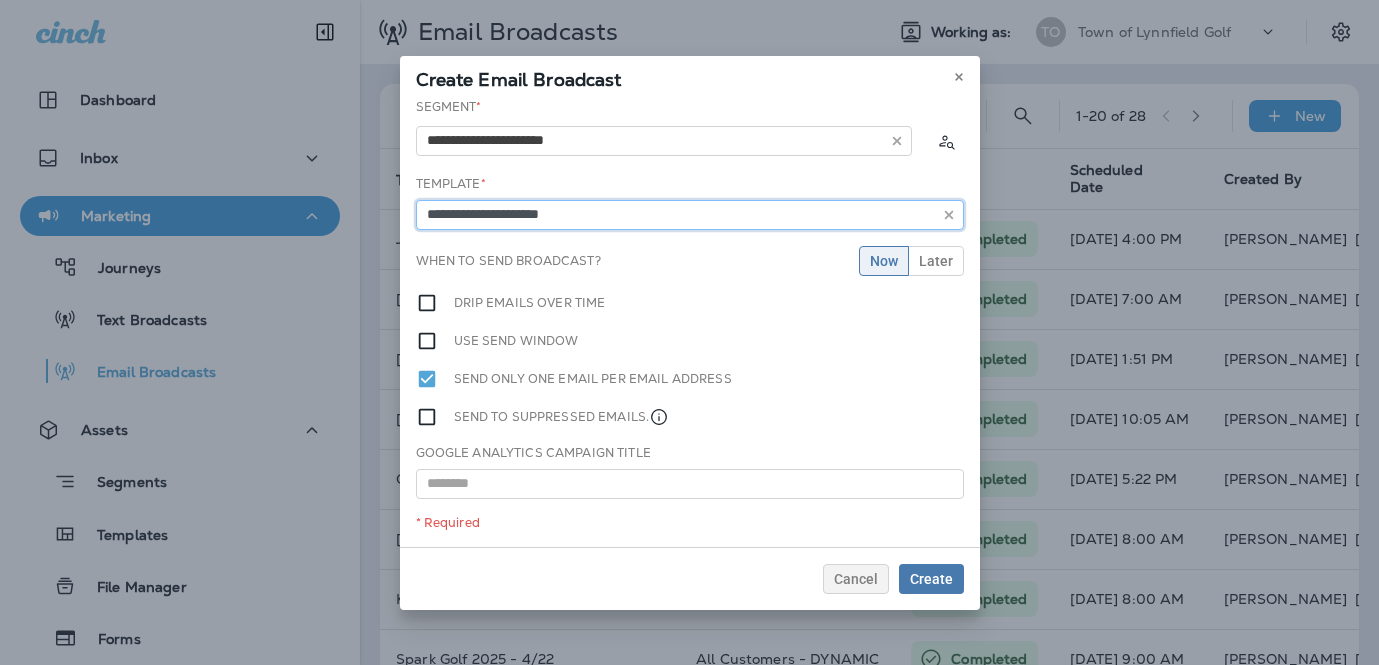 click on "**********" at bounding box center (690, 215) 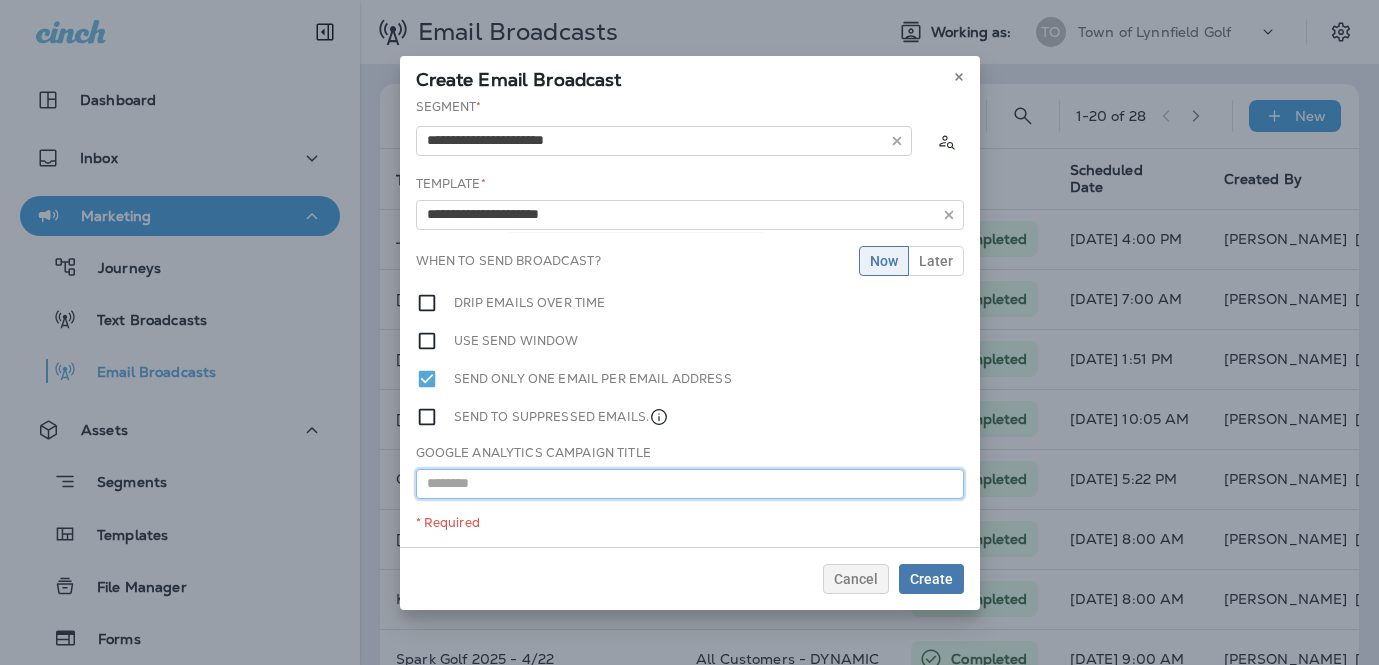 click at bounding box center (690, 484) 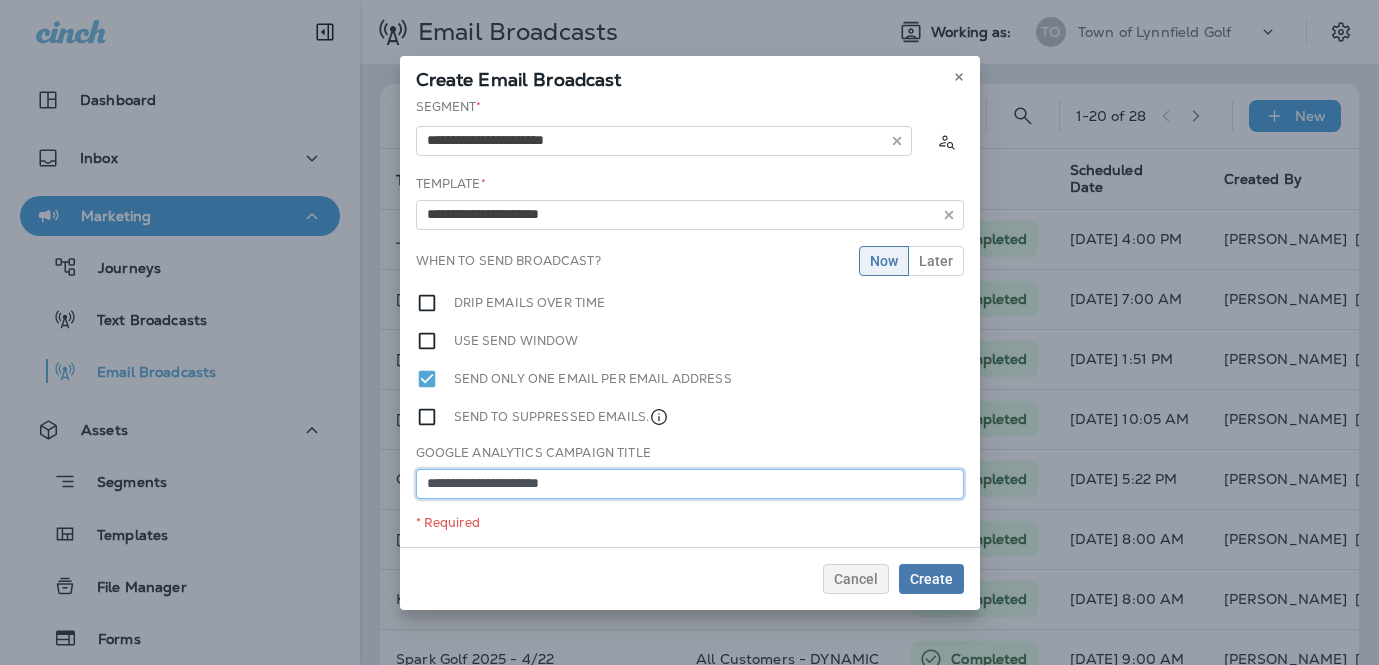 type on "**********" 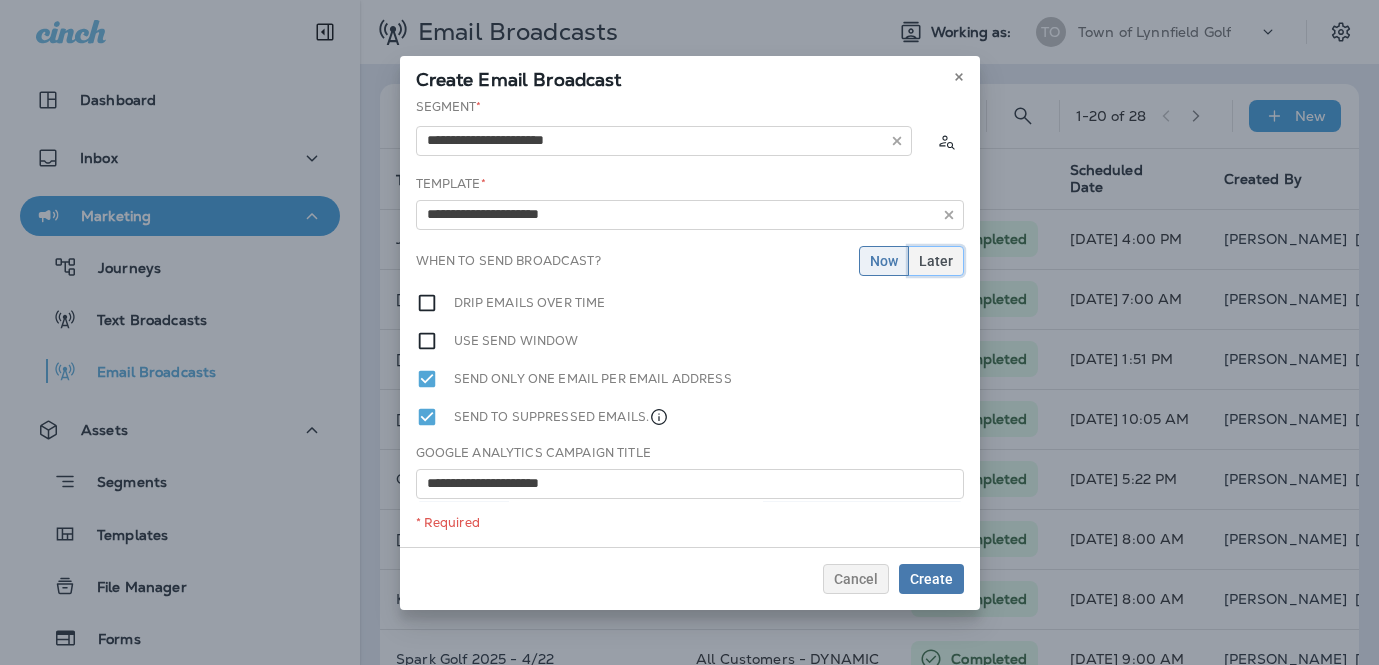 click on "Later" at bounding box center [936, 261] 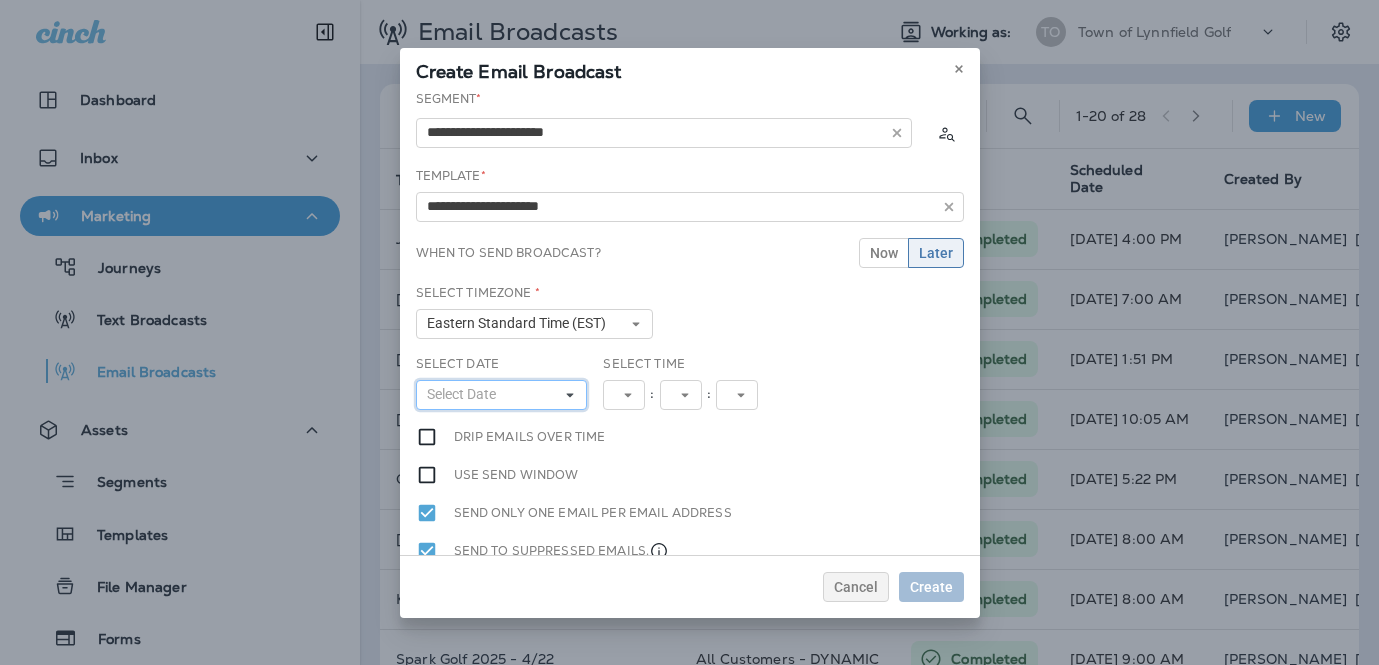 click 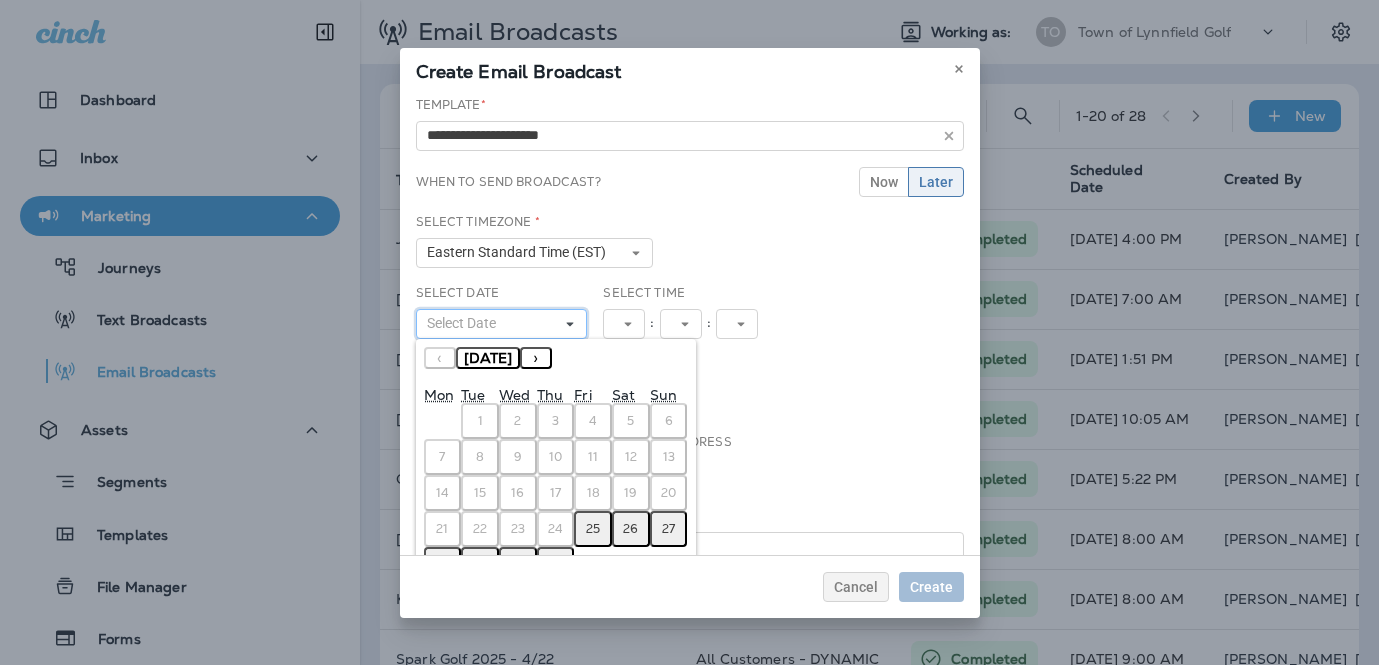 scroll, scrollTop: 126, scrollLeft: 0, axis: vertical 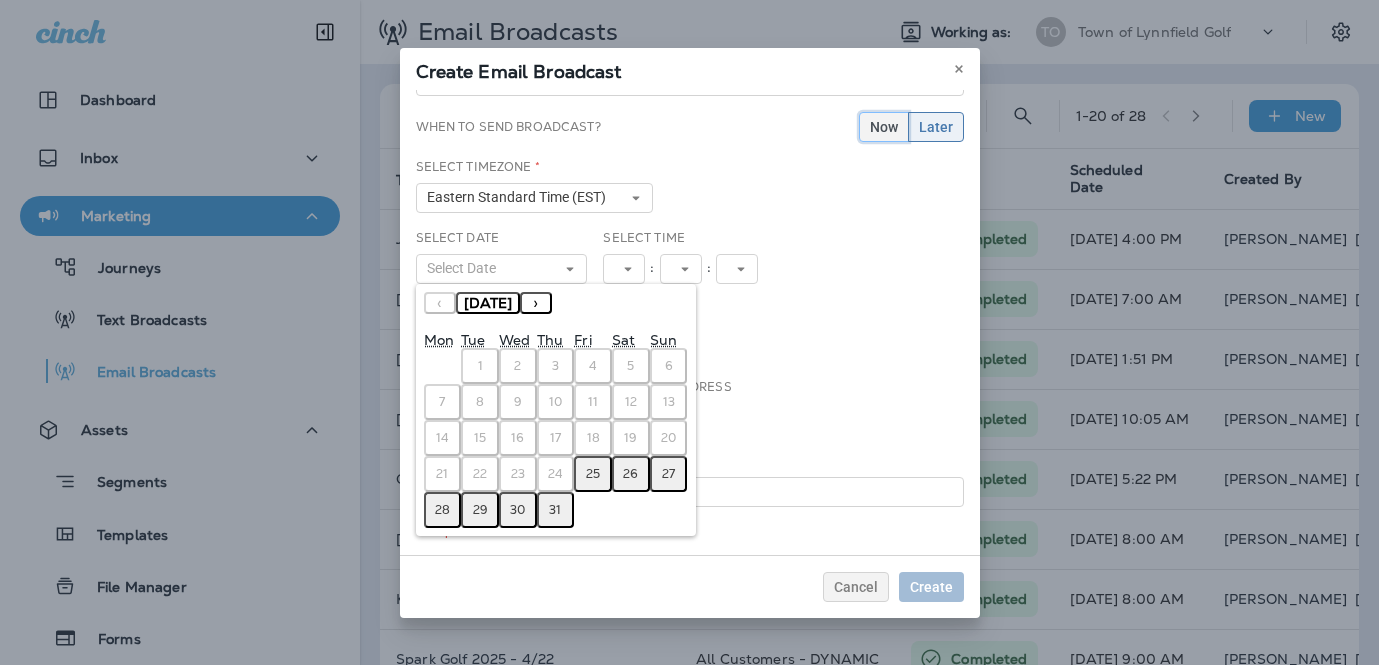 click on "Now" at bounding box center (884, 127) 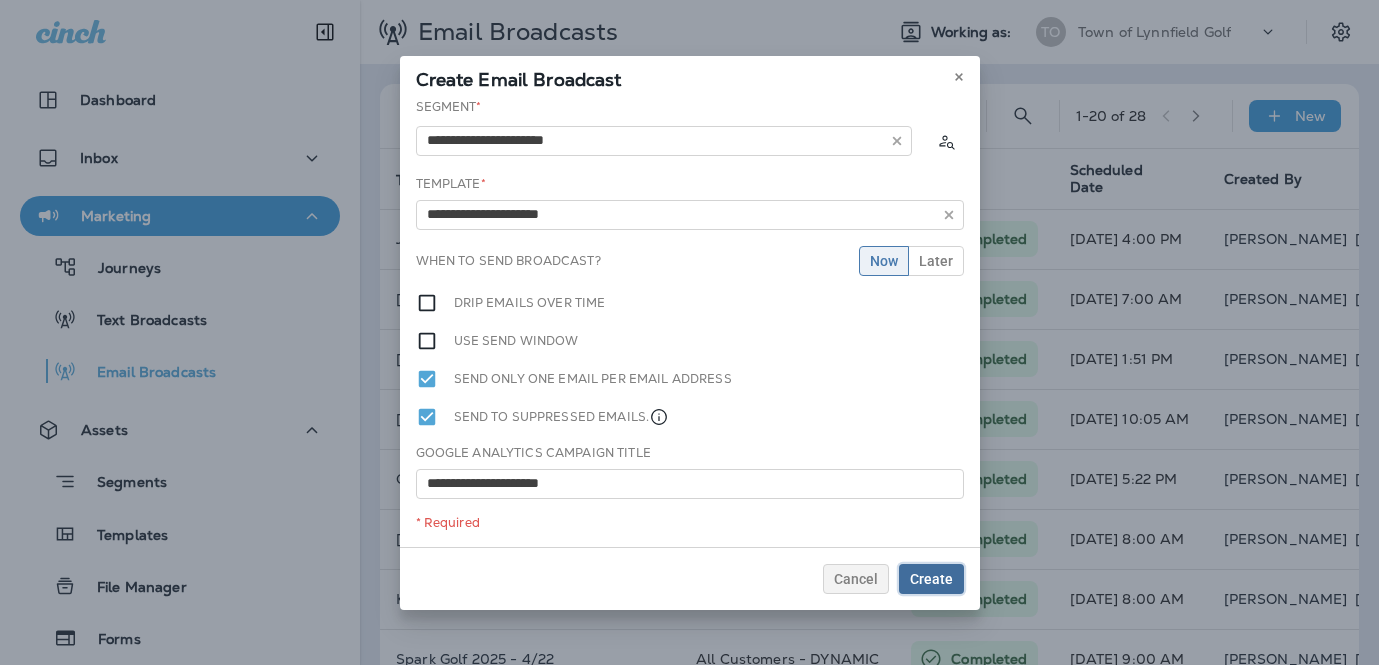 click on "Create" at bounding box center [931, 579] 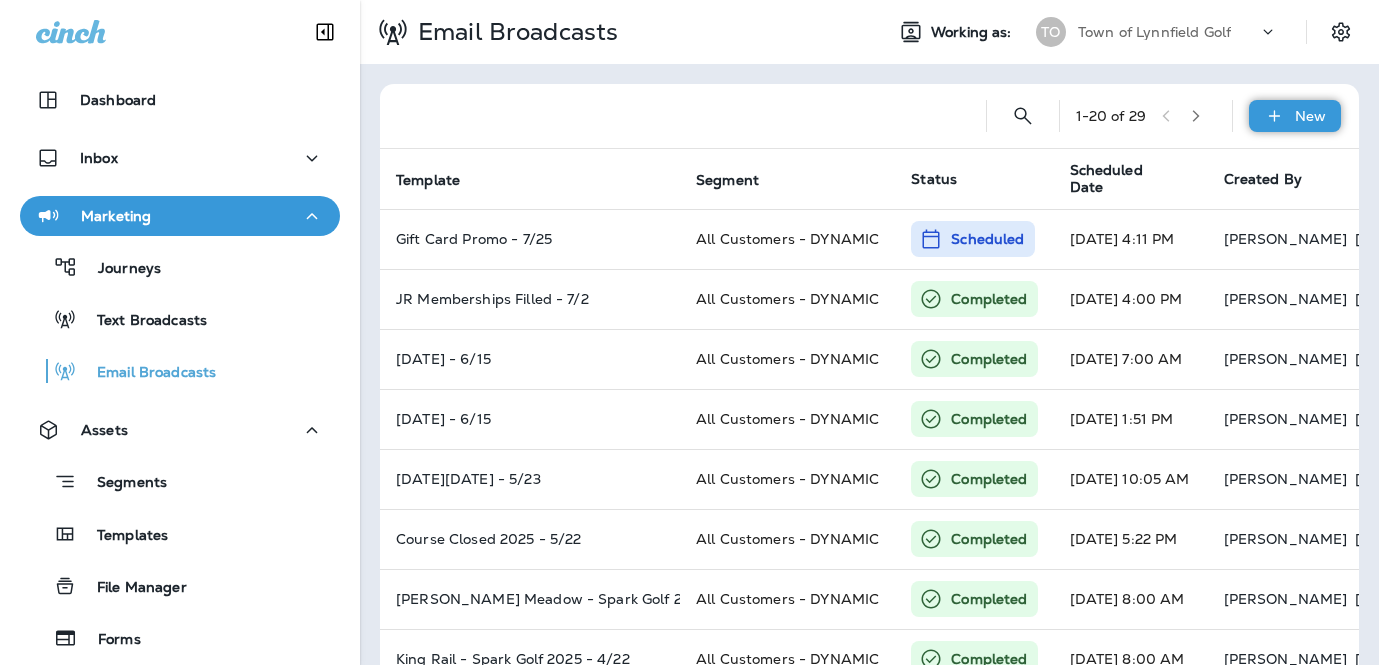 click on "New" at bounding box center [1295, 116] 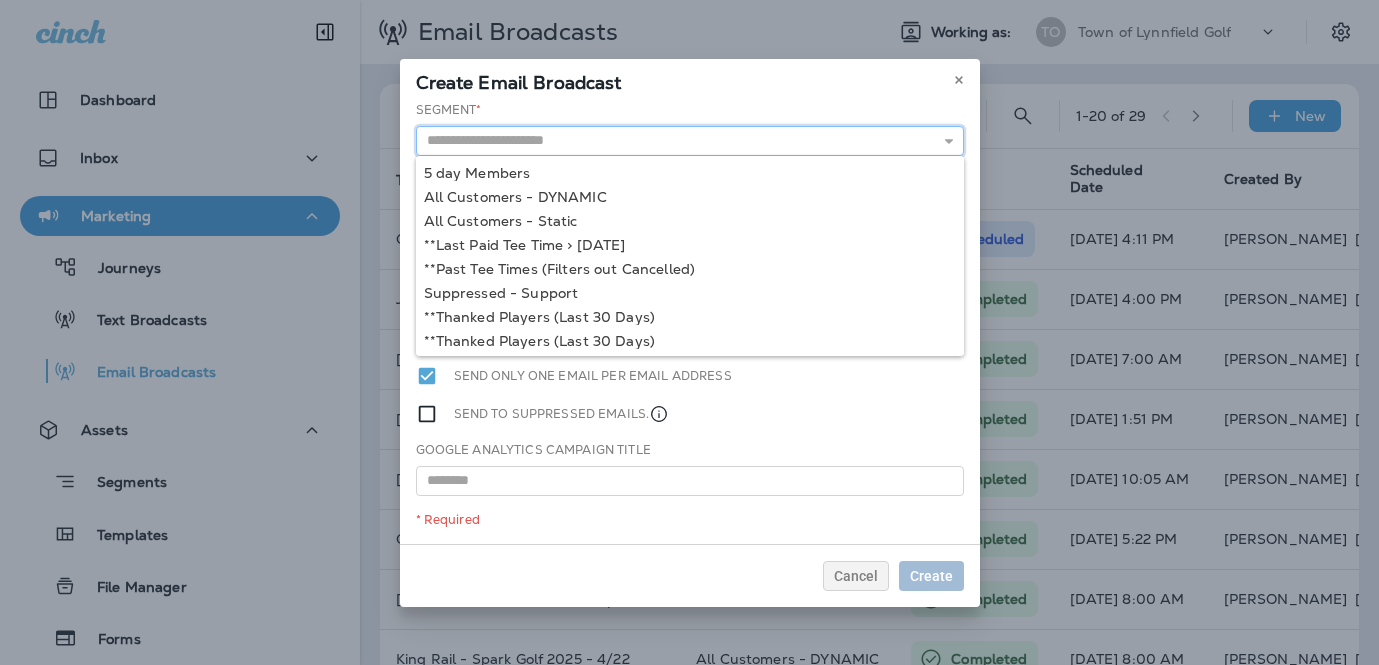 click at bounding box center (690, 141) 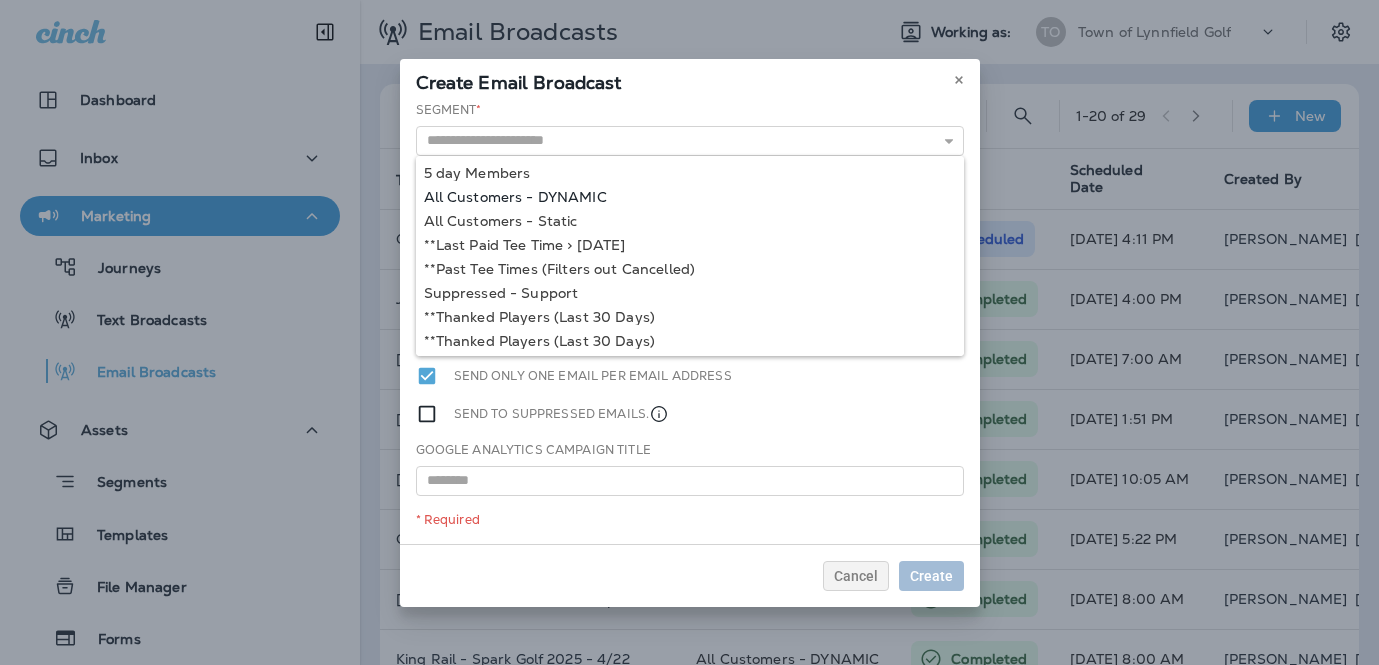 type on "**********" 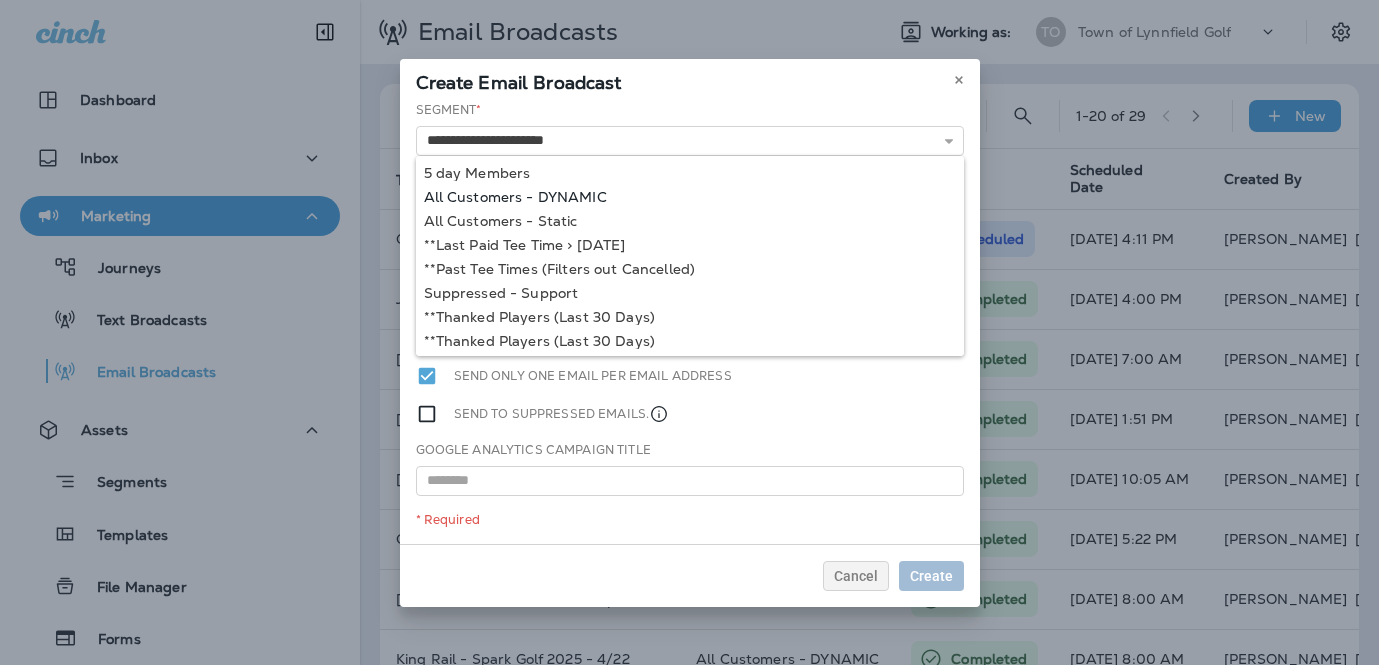 click on "**********" at bounding box center (690, 322) 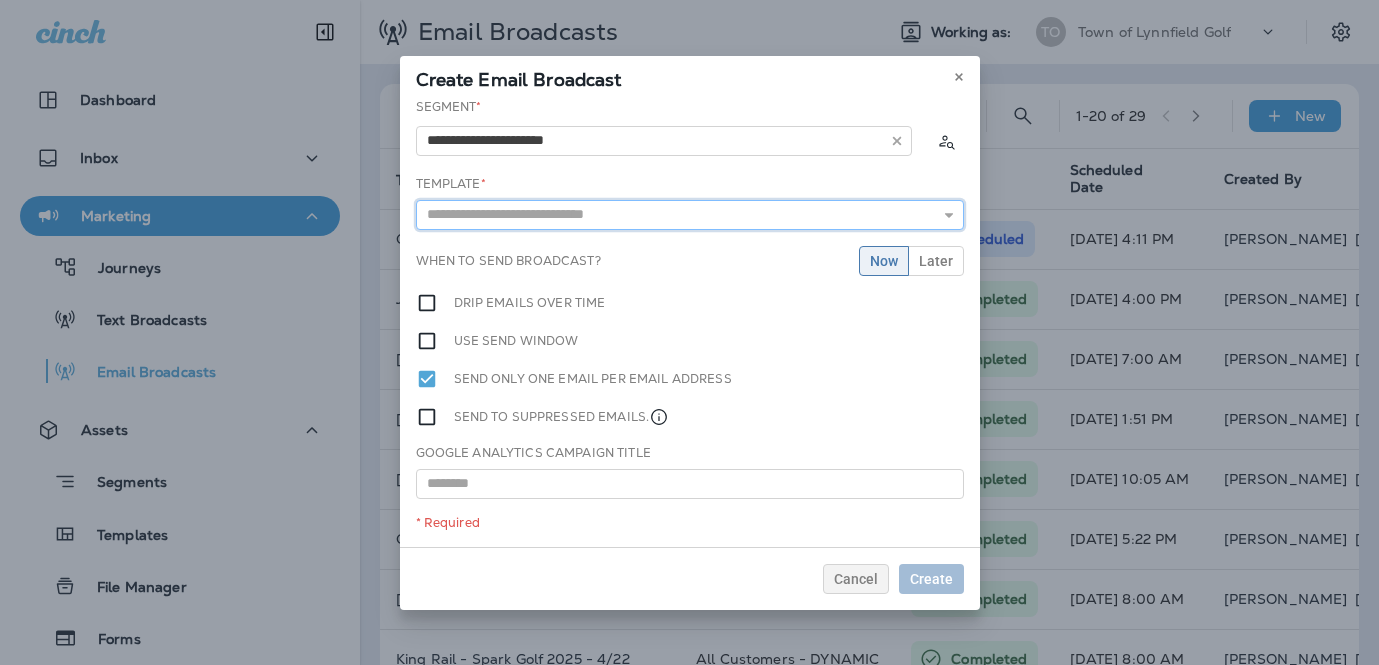 click at bounding box center [690, 215] 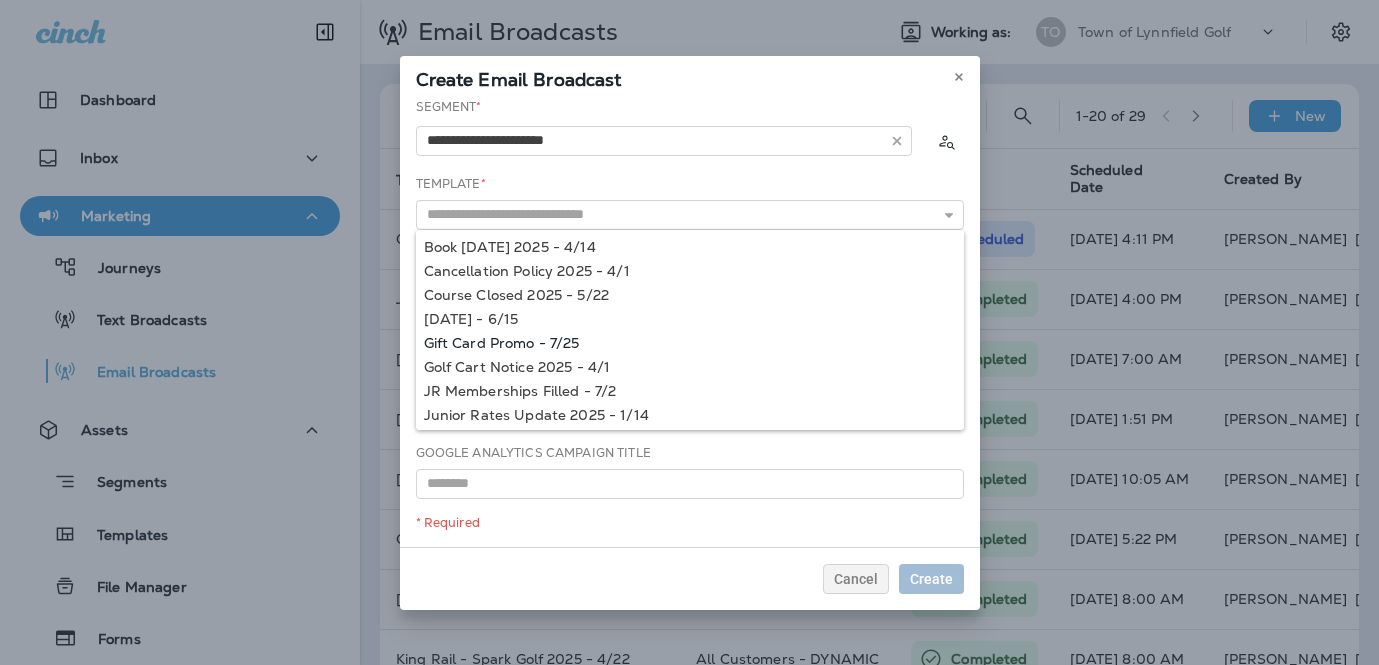 type on "**********" 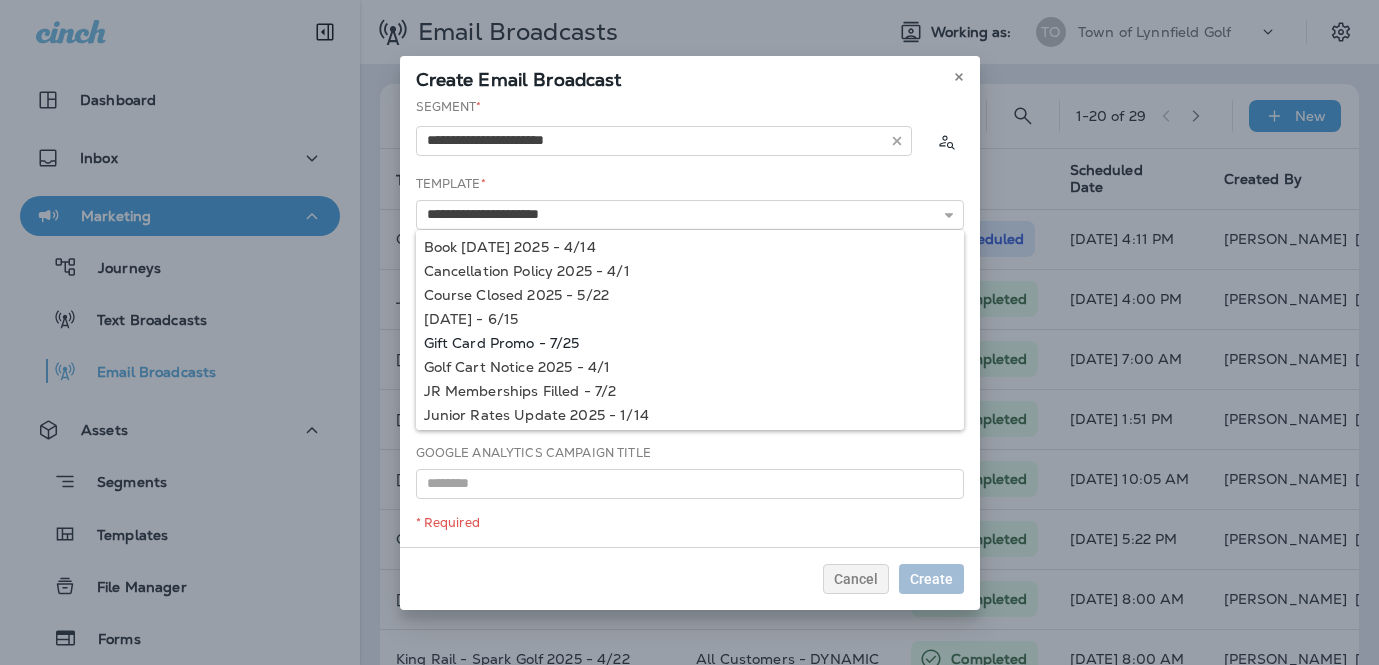 click on "**********" at bounding box center [690, 322] 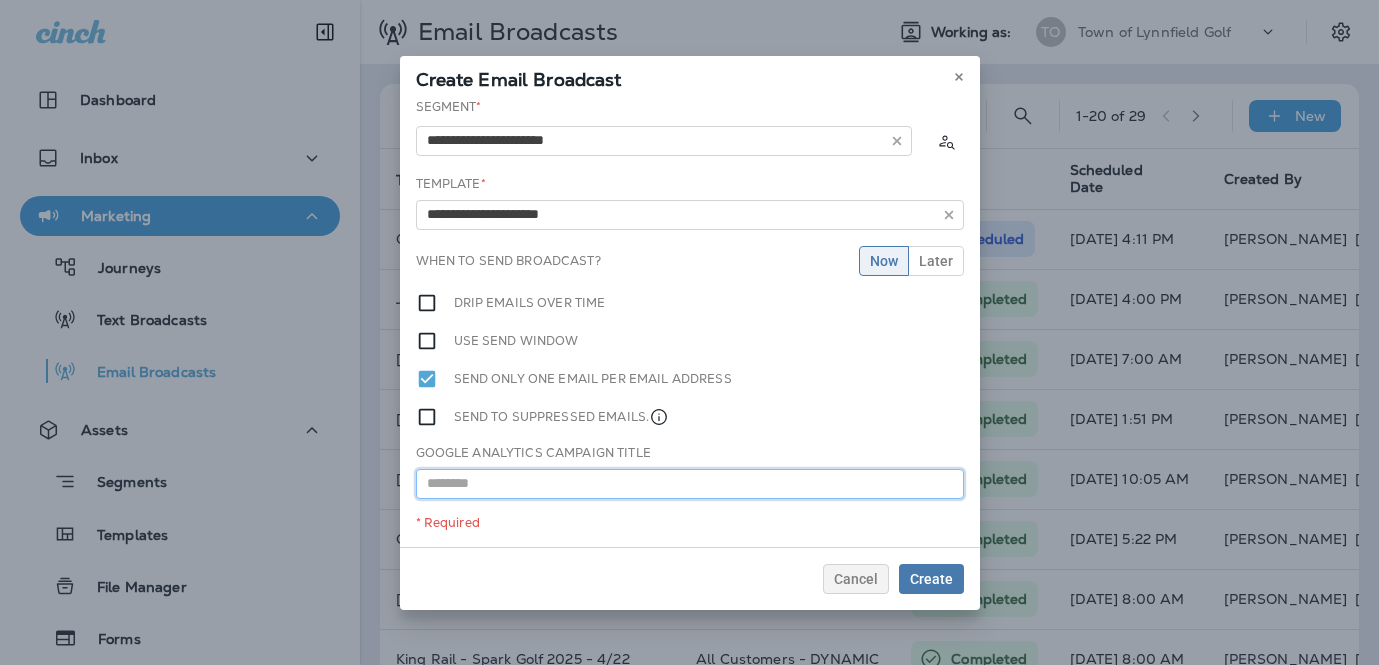 click at bounding box center [690, 484] 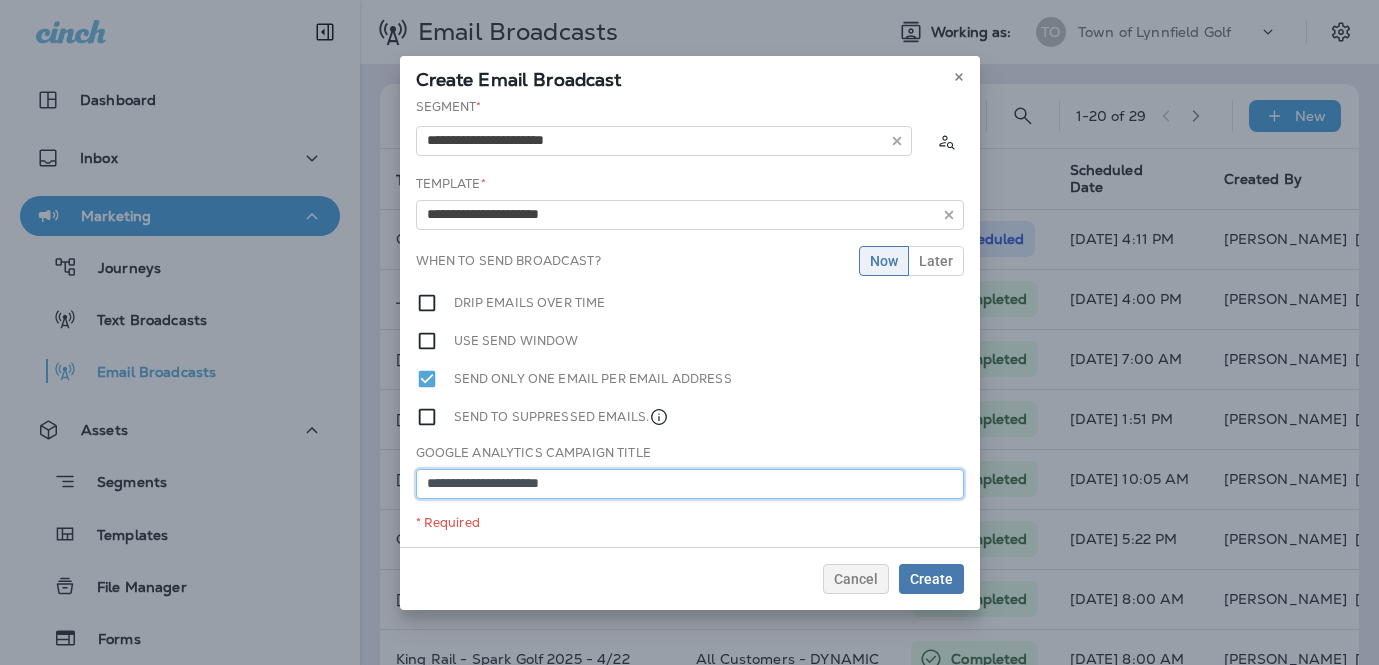 type on "**********" 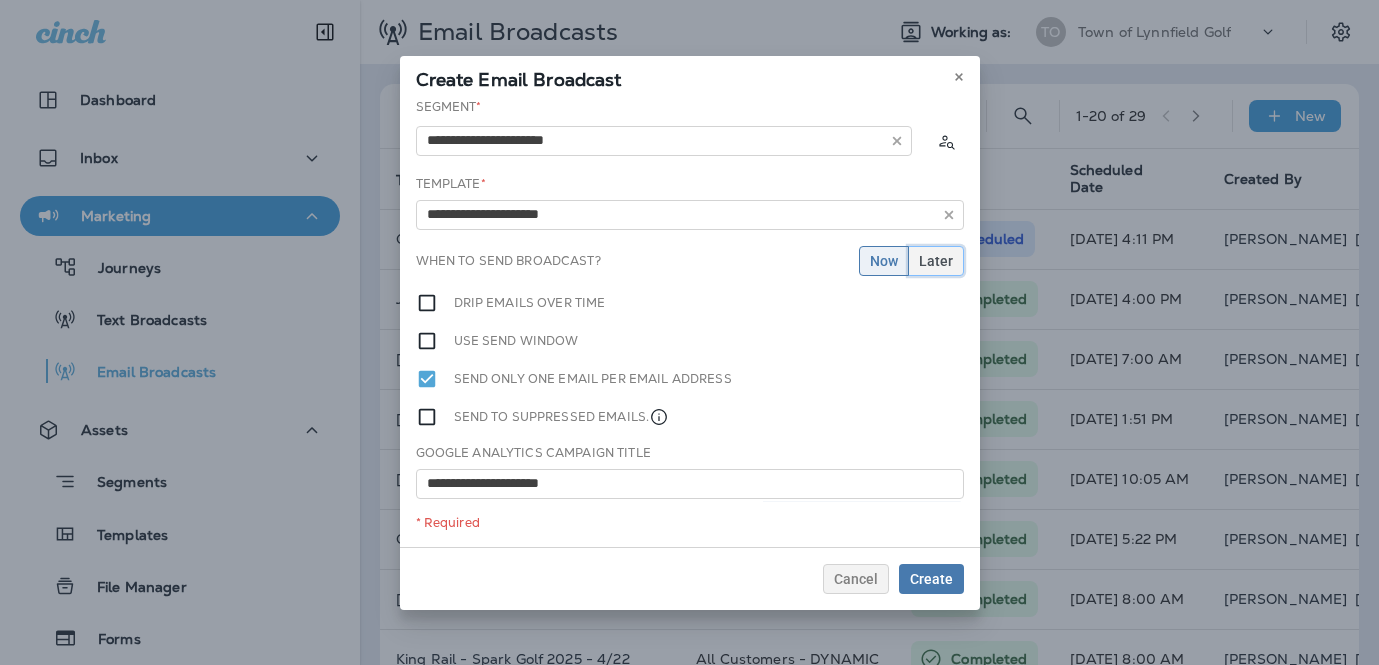 click on "Later" at bounding box center (936, 261) 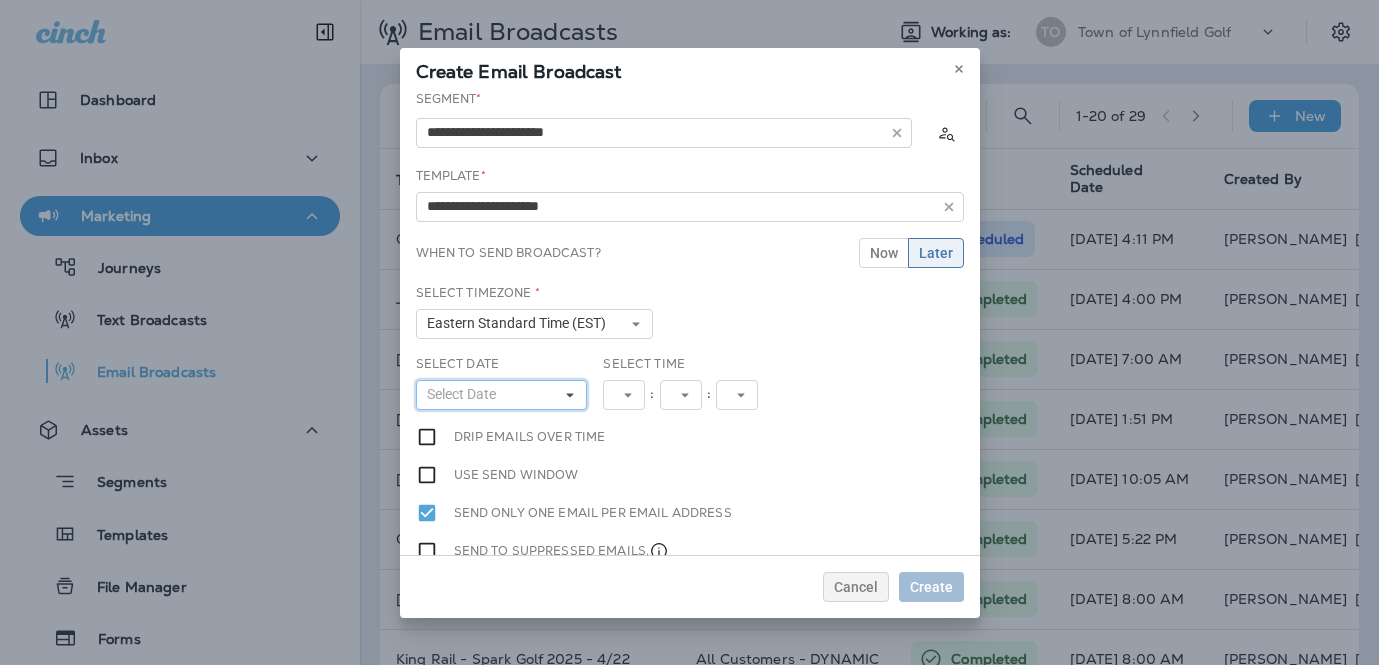 click on "Select Date" at bounding box center (502, 395) 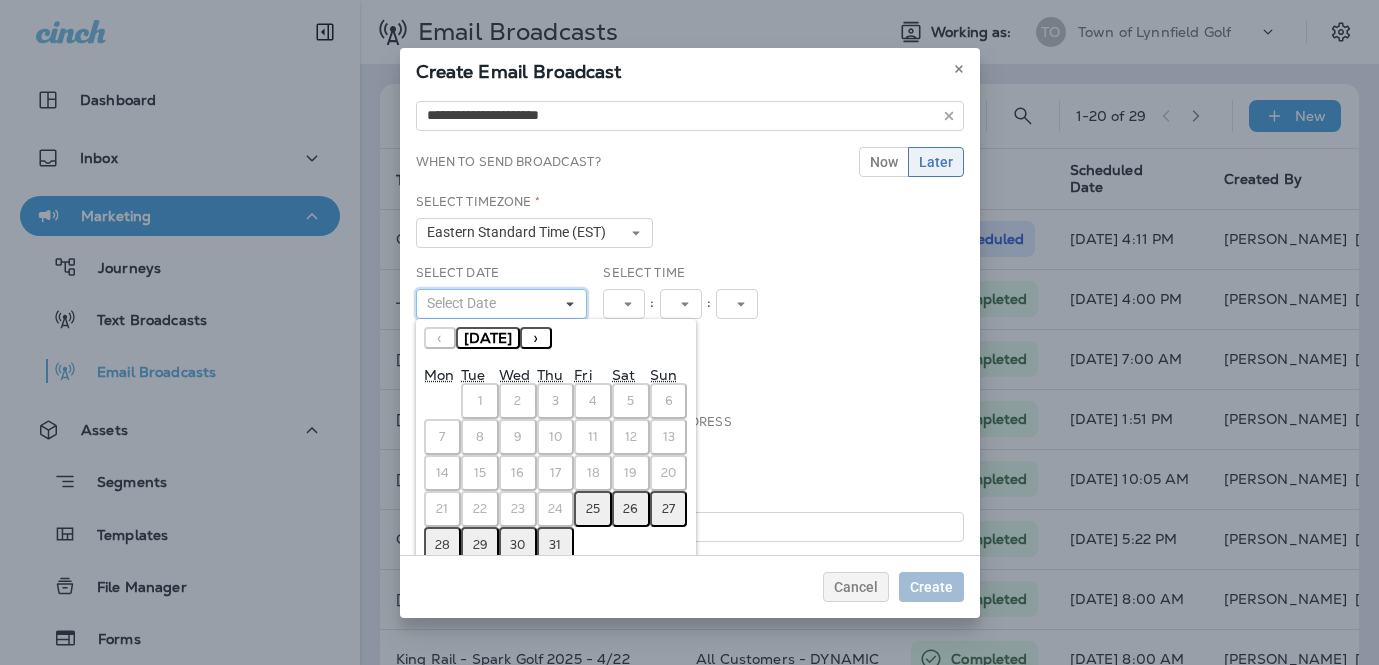 scroll, scrollTop: 126, scrollLeft: 0, axis: vertical 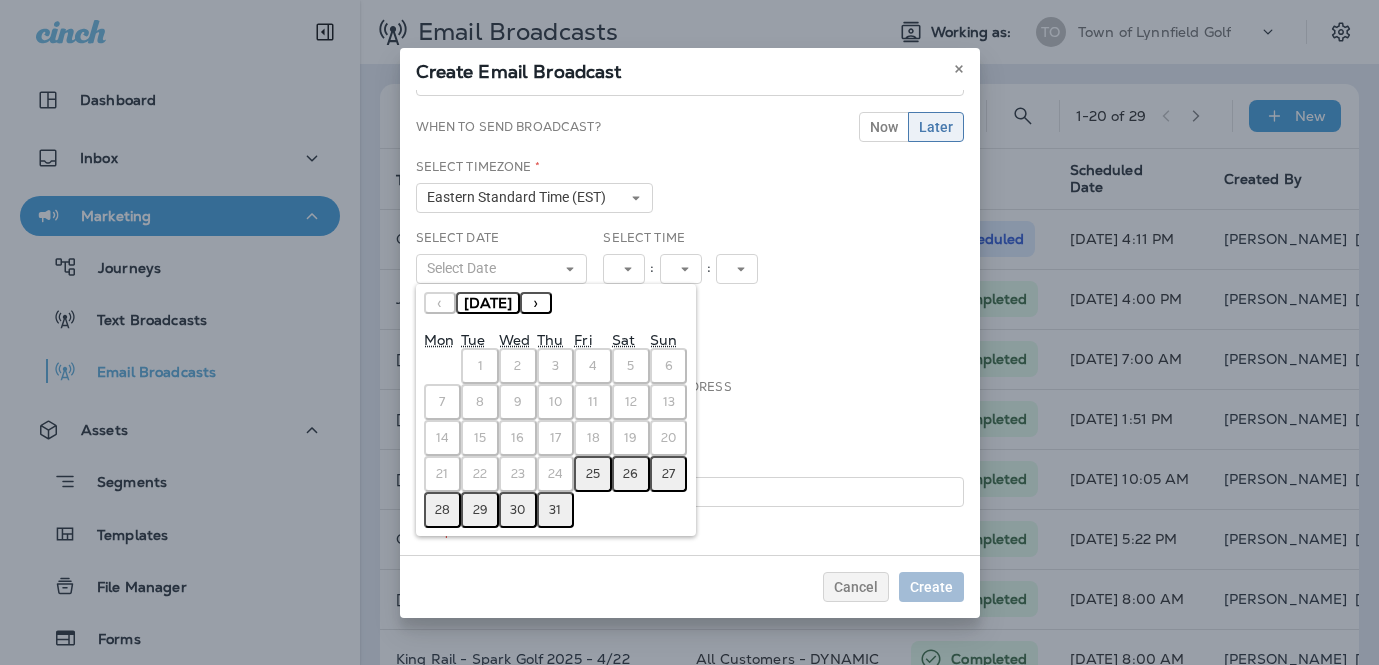 click on "31" at bounding box center (555, 510) 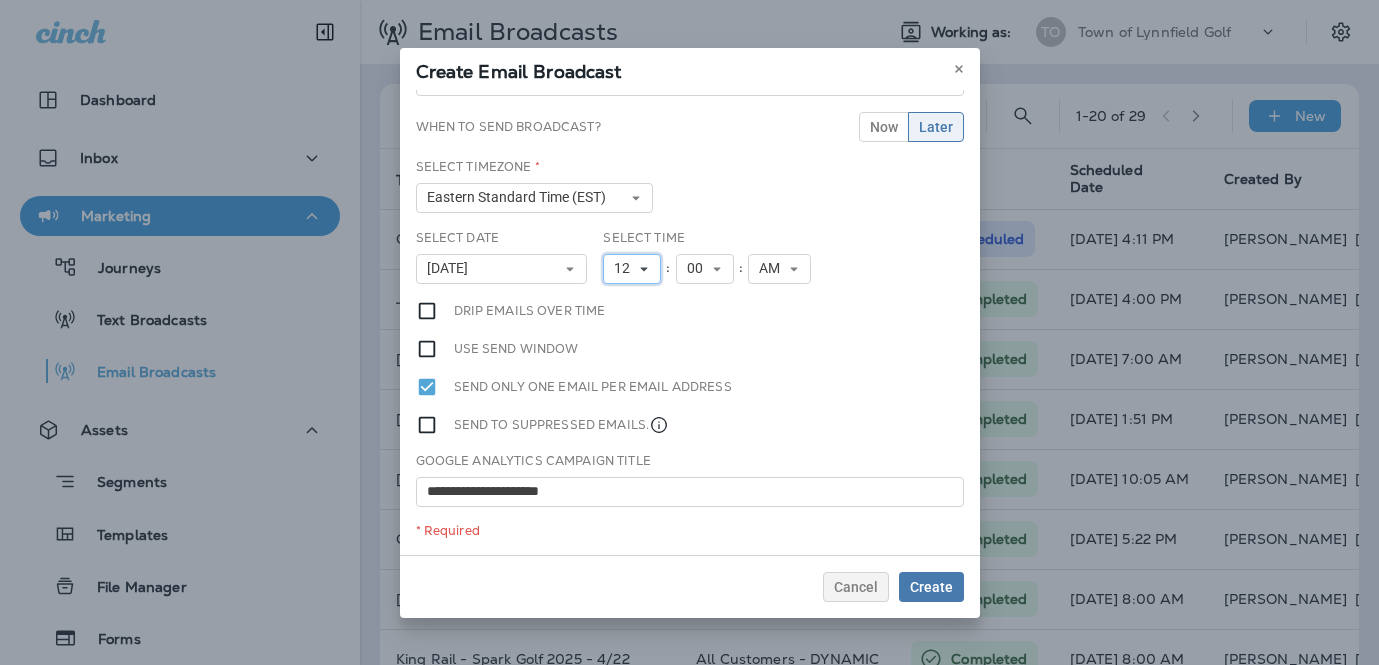 click on "12" at bounding box center (626, 268) 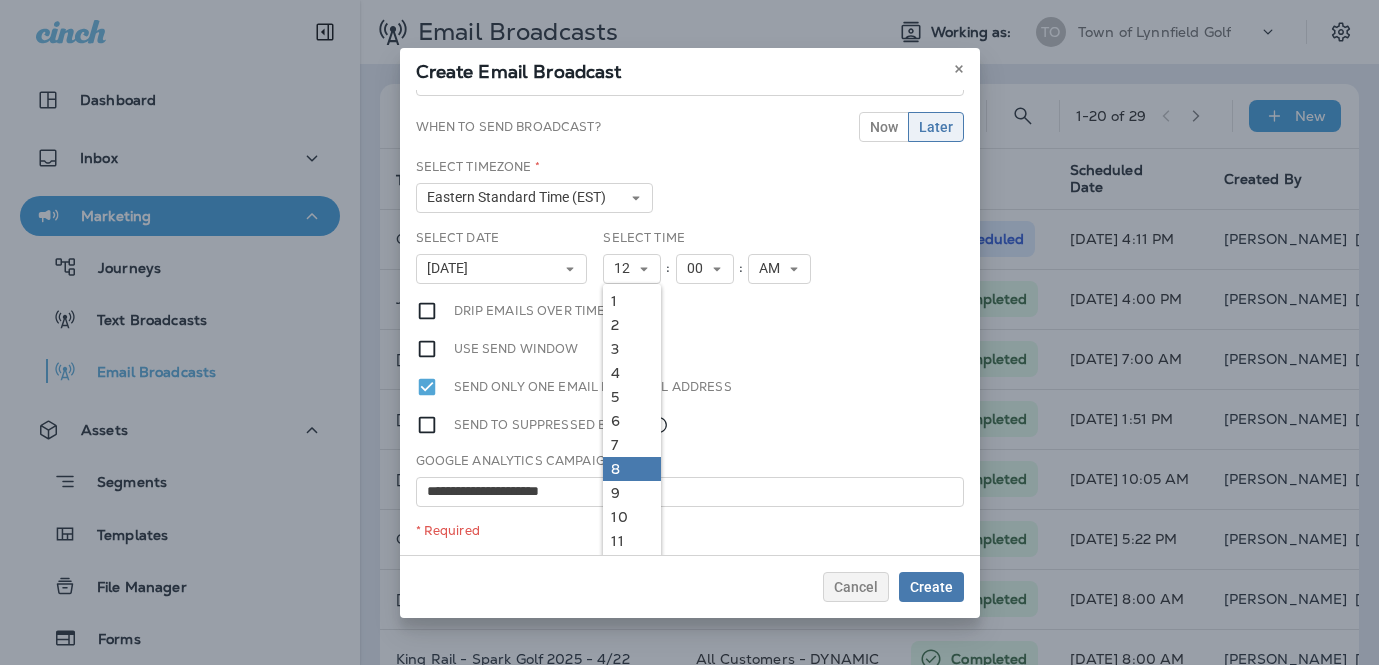 click on "8" at bounding box center (632, 469) 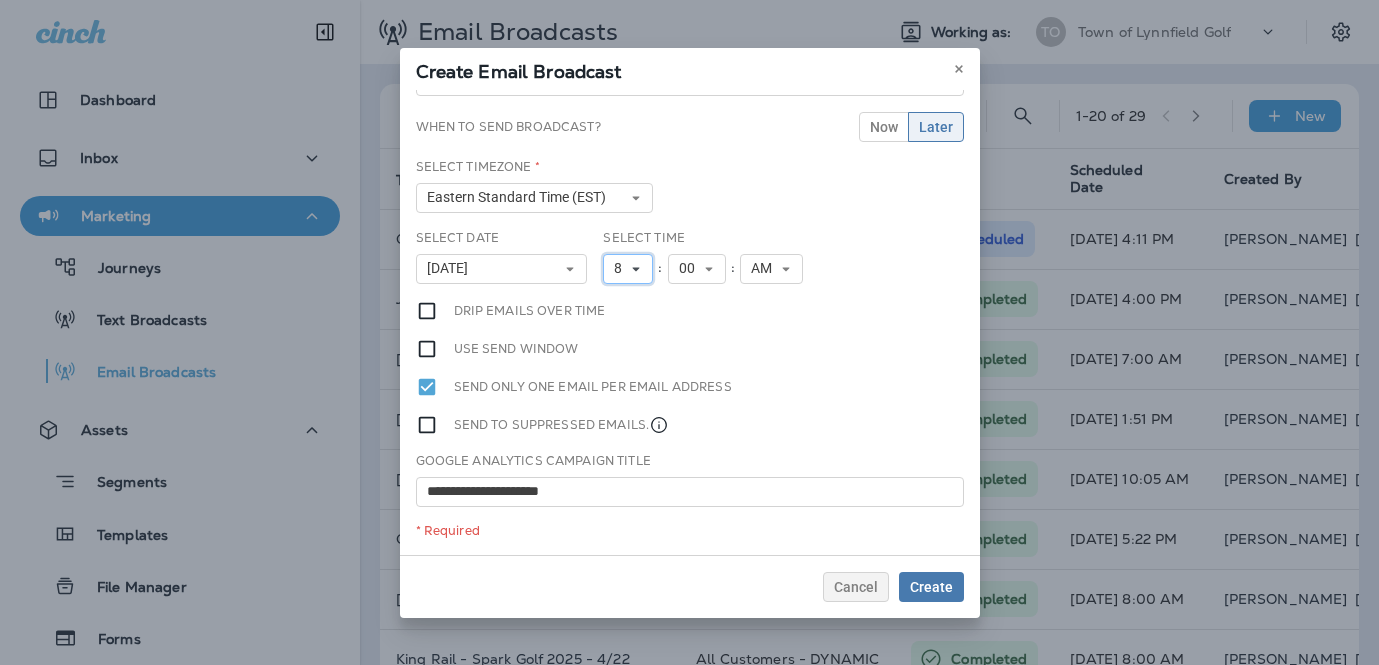 click 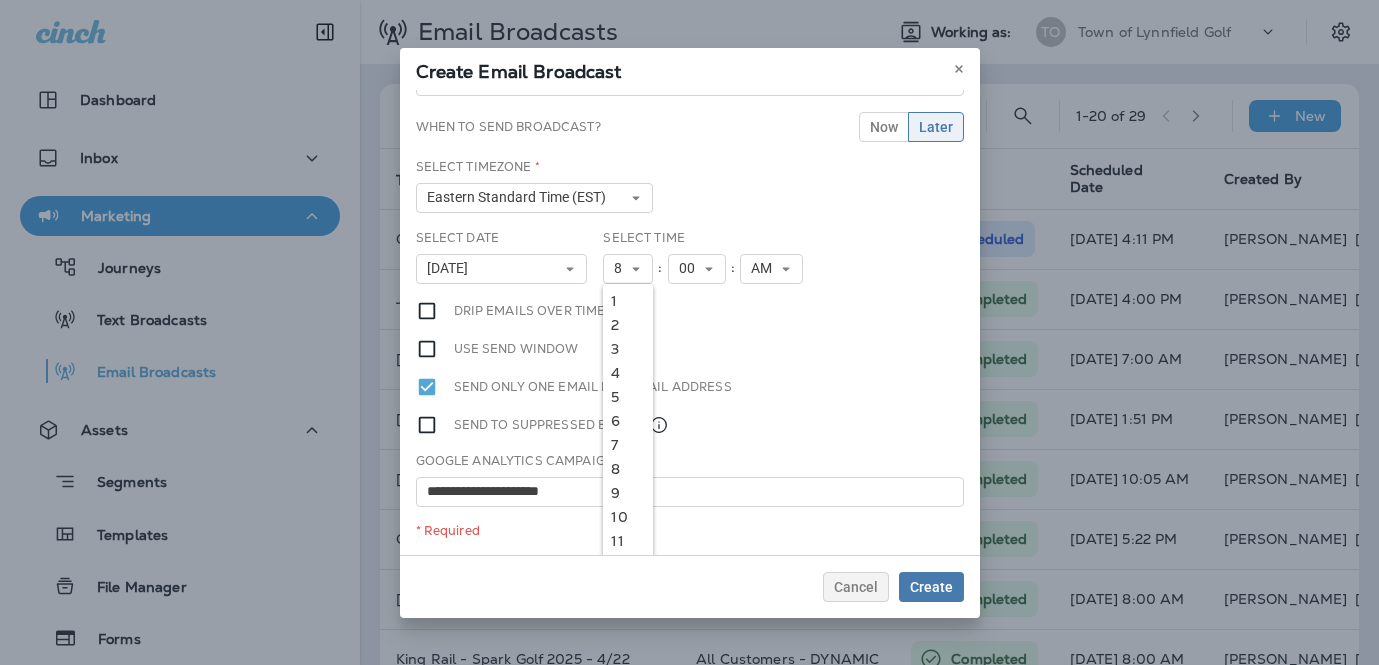 click on "**********" at bounding box center (690, 479) 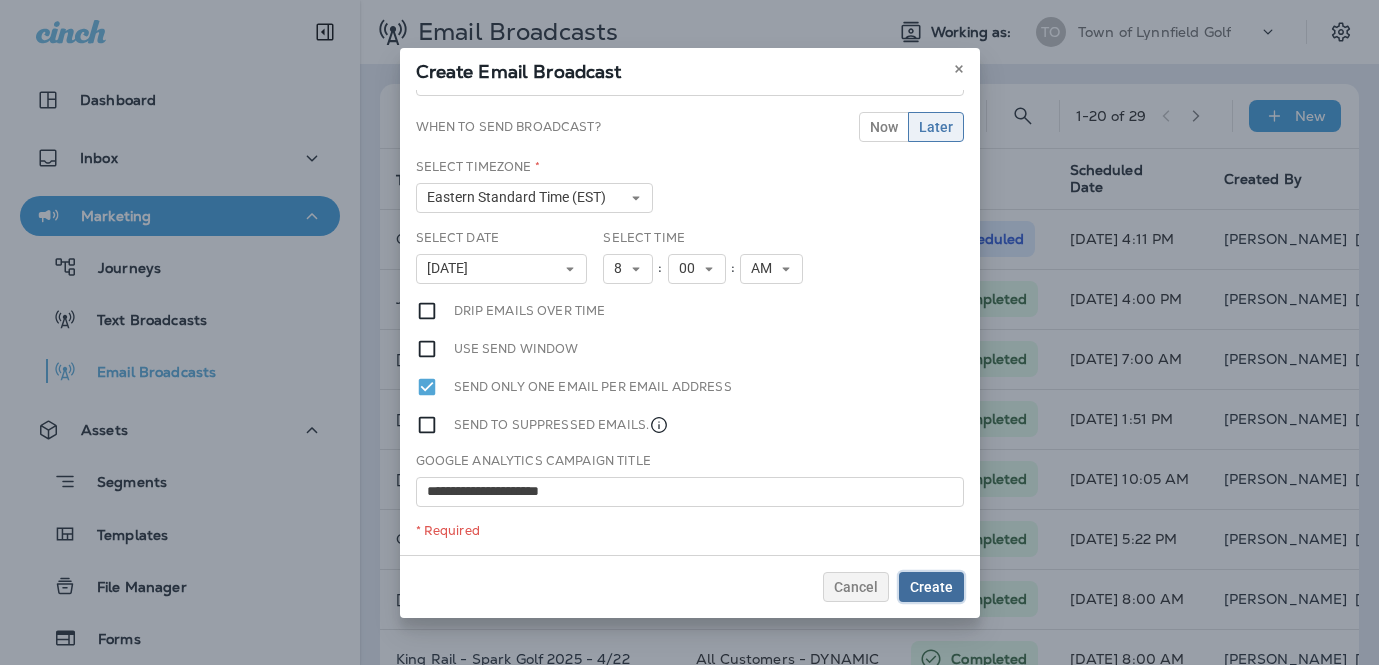 click on "Create" at bounding box center (931, 587) 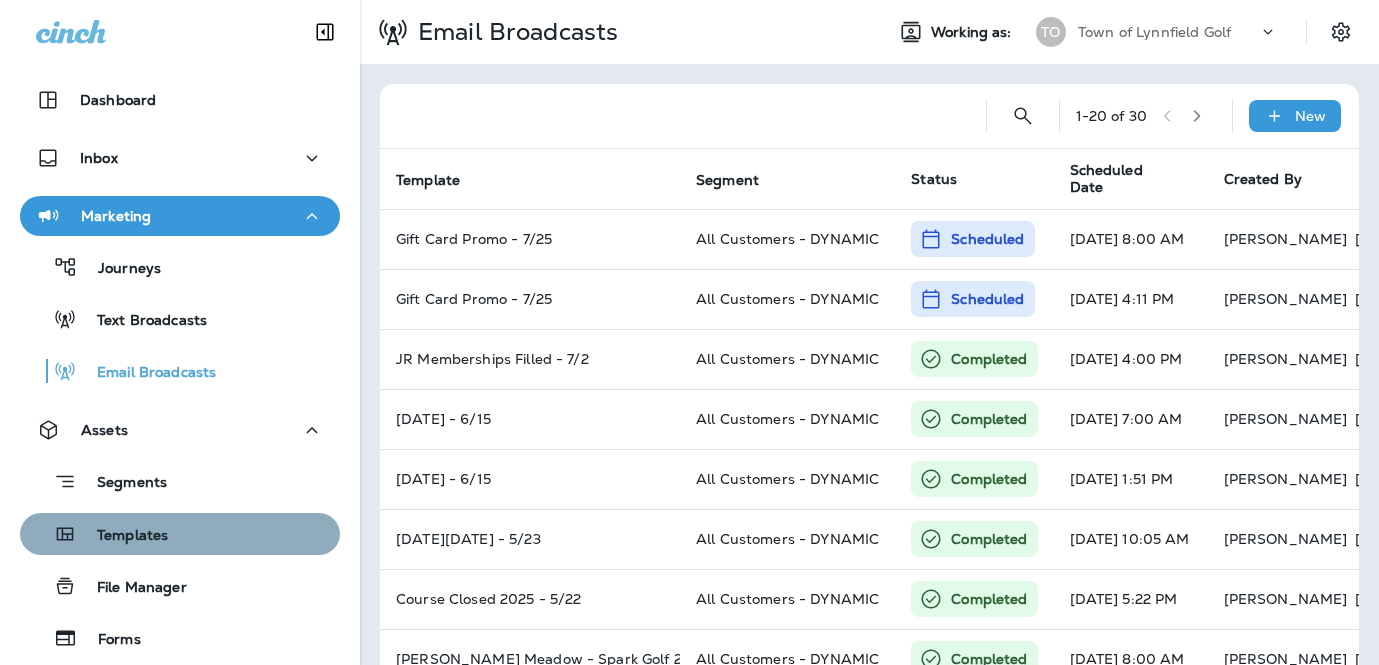 click on "Templates" at bounding box center (122, 536) 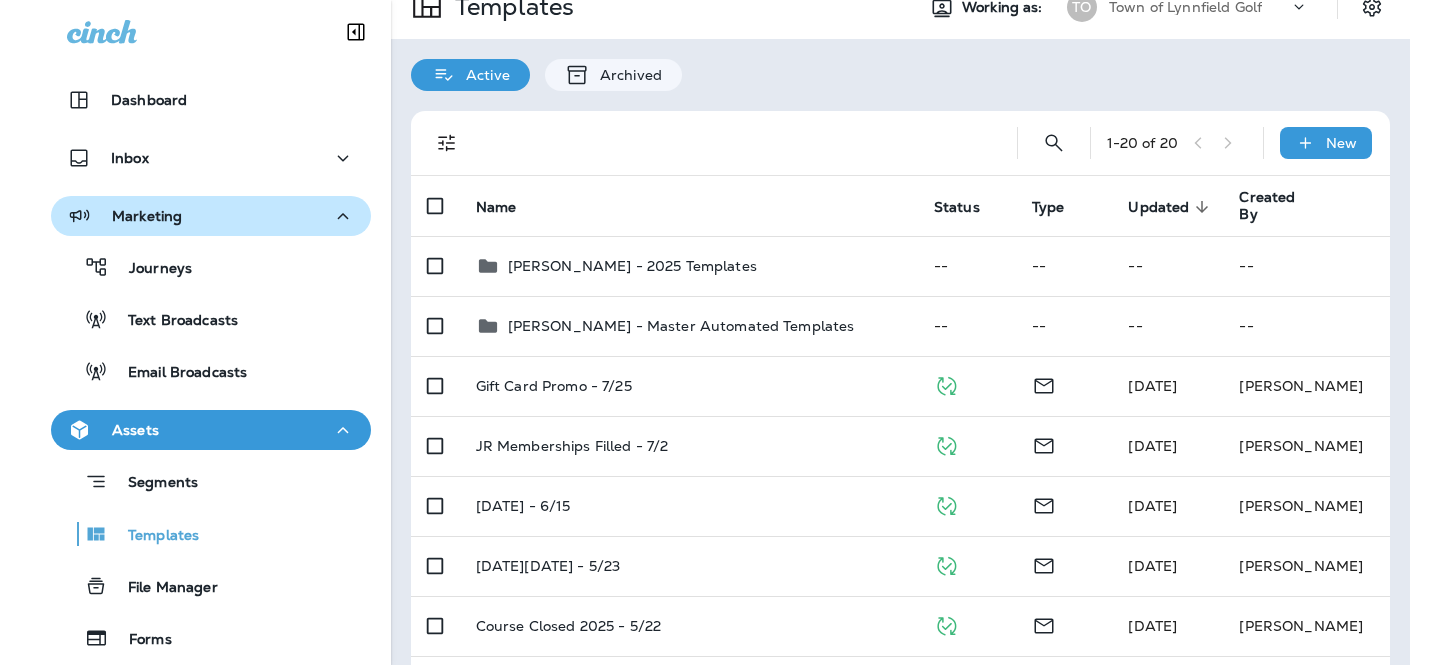 scroll, scrollTop: 26, scrollLeft: 0, axis: vertical 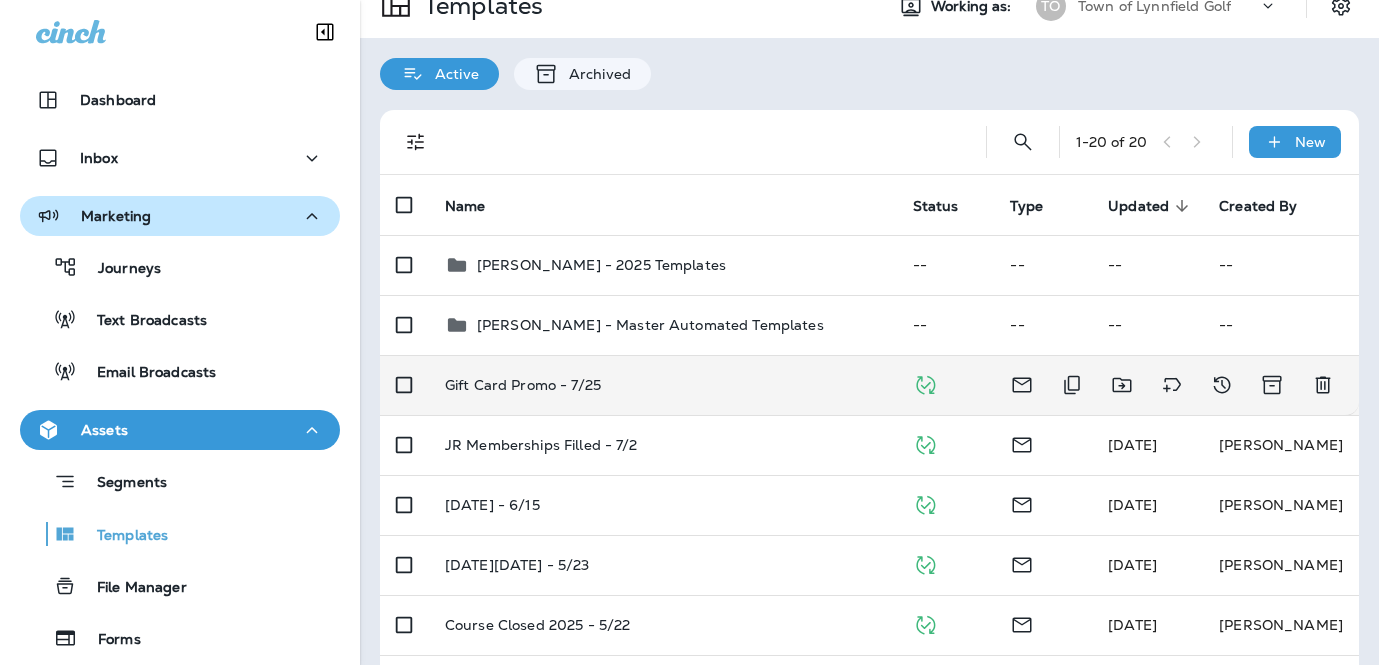 click on "Gift Card Promo - 7/25" at bounding box center [523, 385] 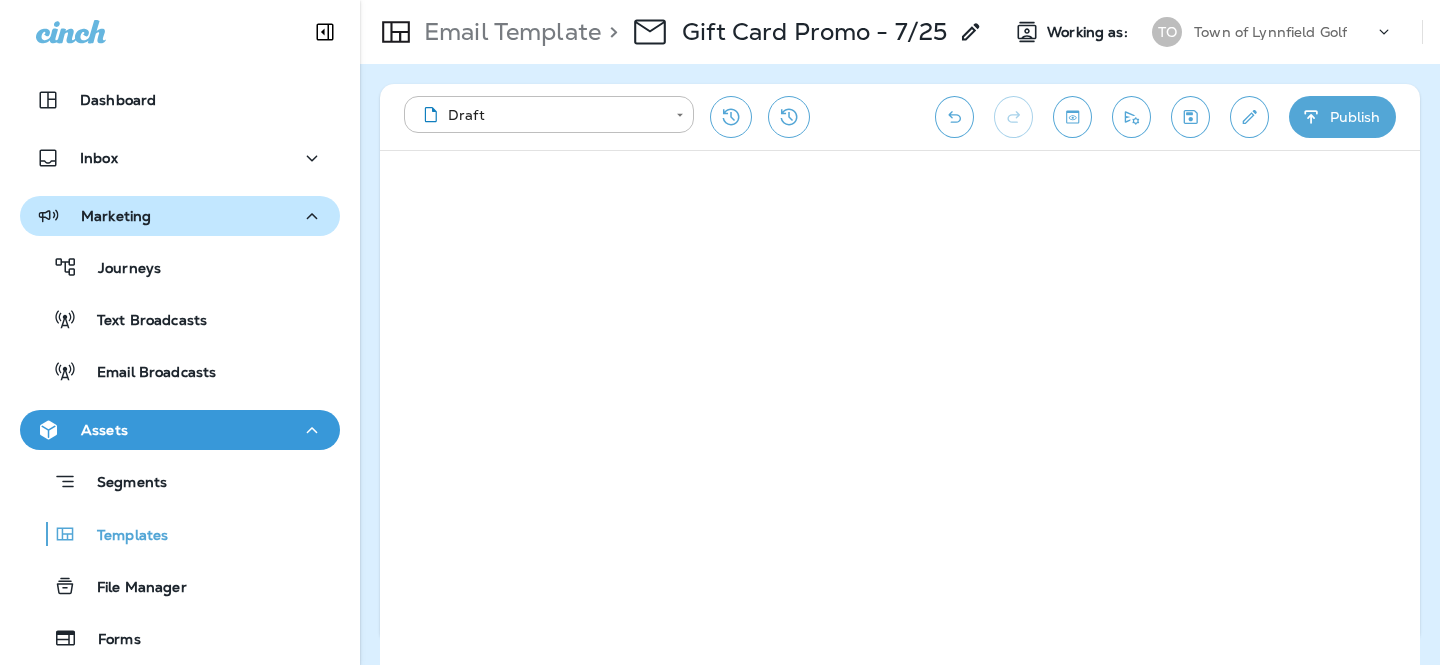 click on "Town of Lynnfield Golf" at bounding box center (1284, 32) 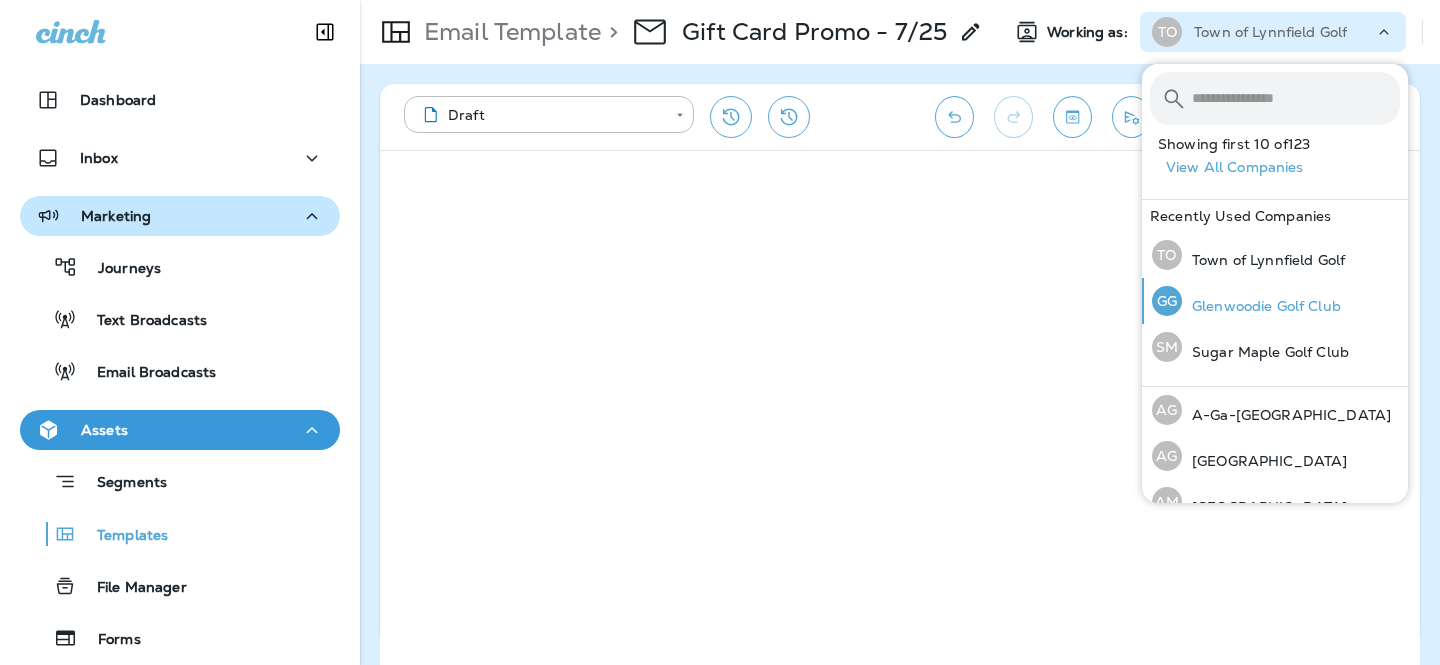 click on "Glenwoodie Golf Club" at bounding box center [1261, 306] 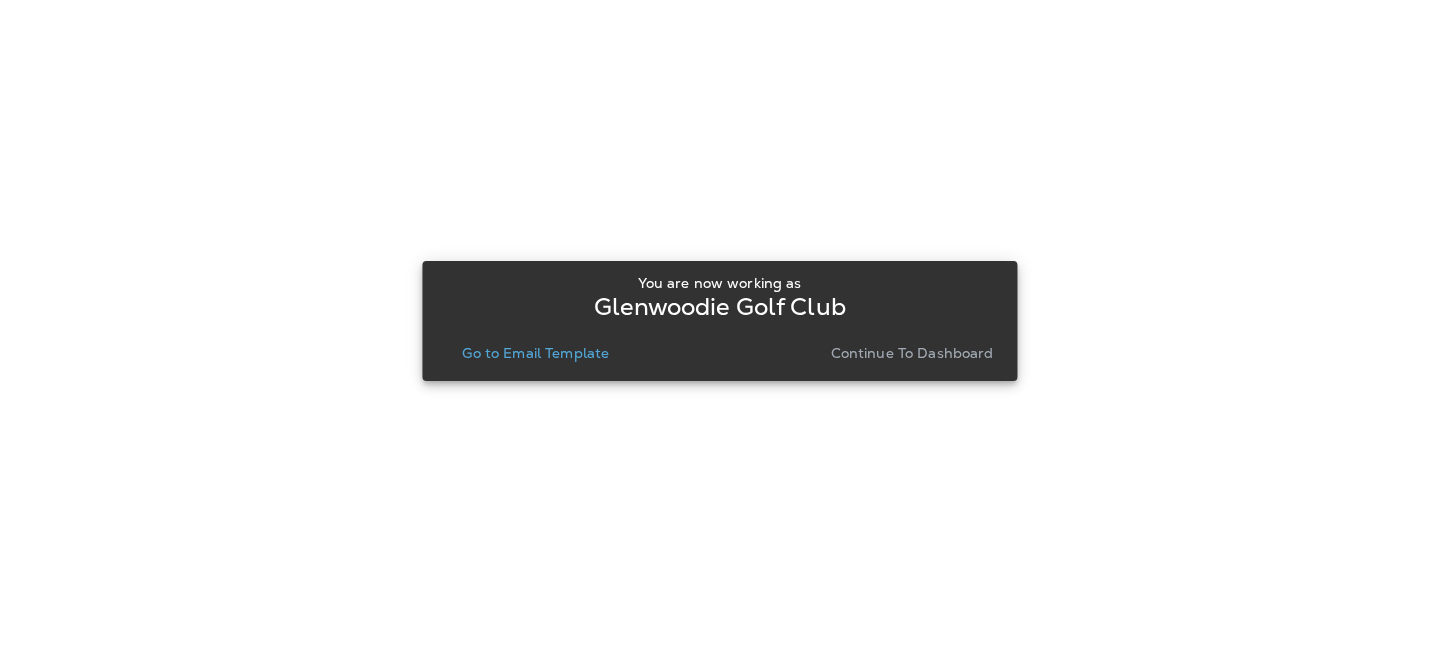 click on "Continue to Dashboard" at bounding box center (912, 353) 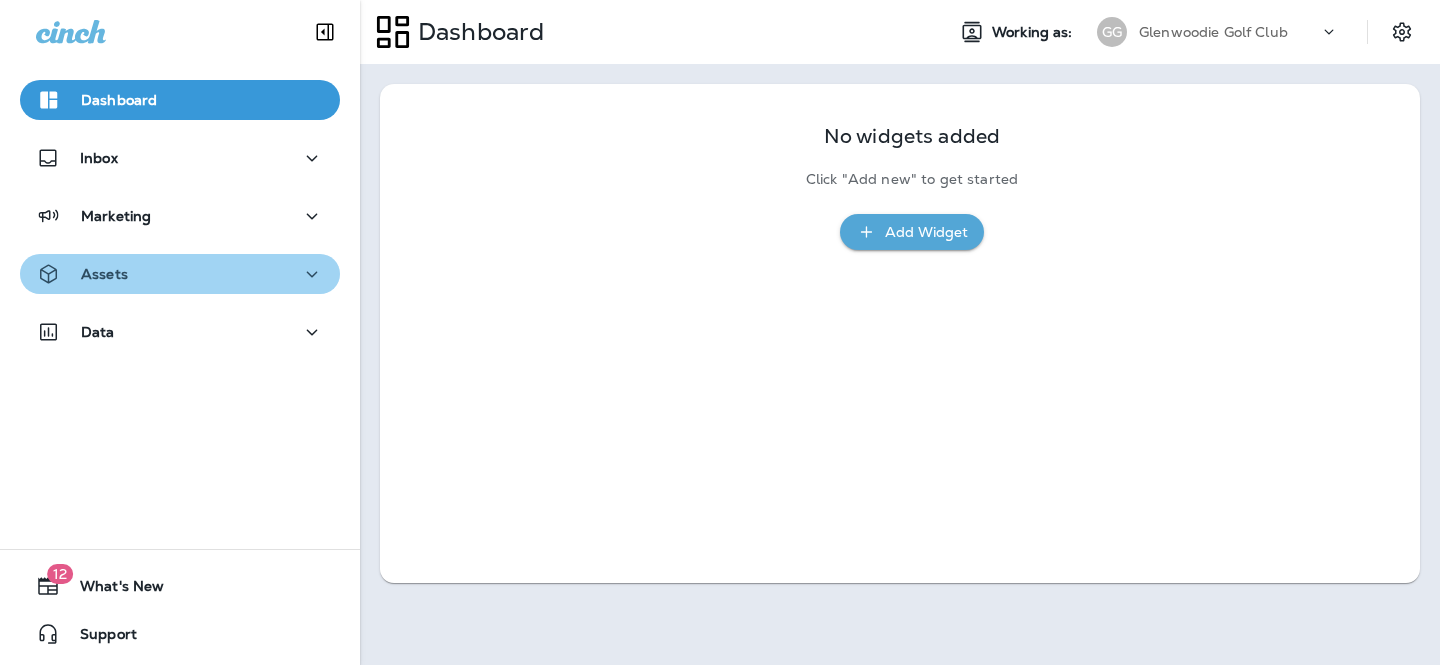 click on "Assets" at bounding box center [180, 274] 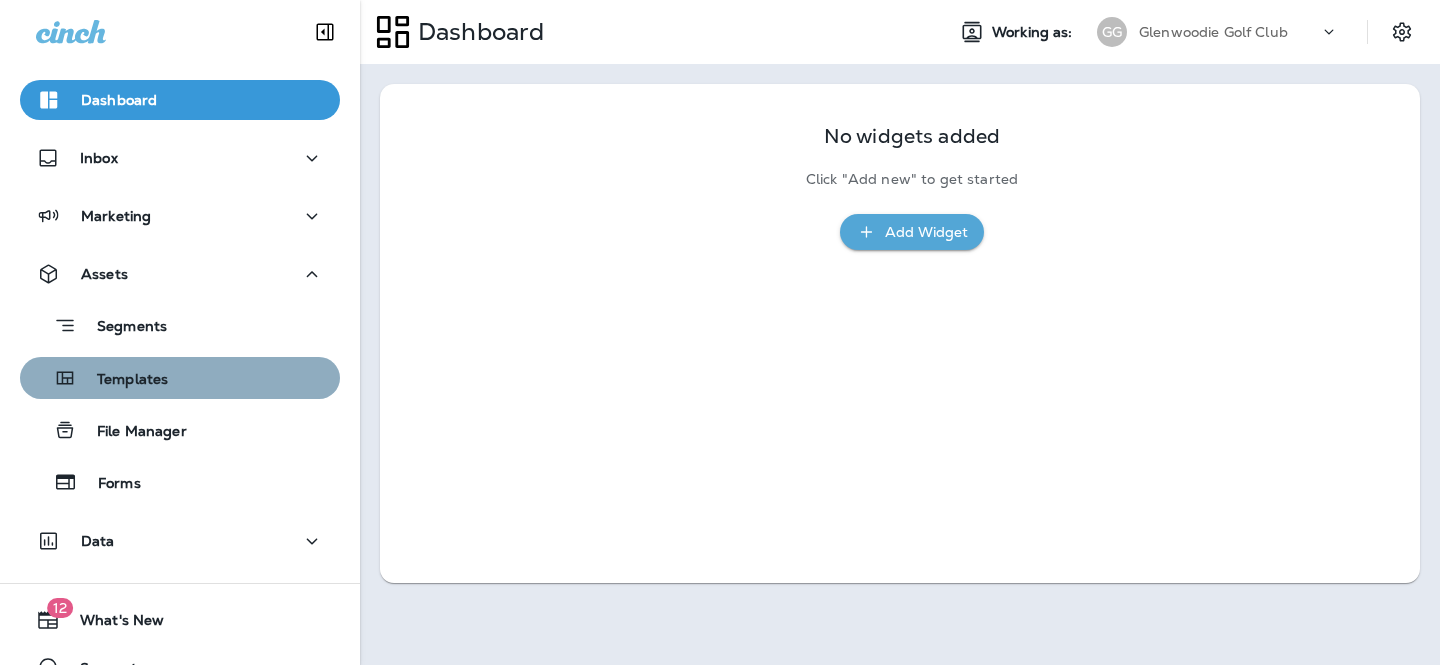 click on "Templates" at bounding box center [180, 378] 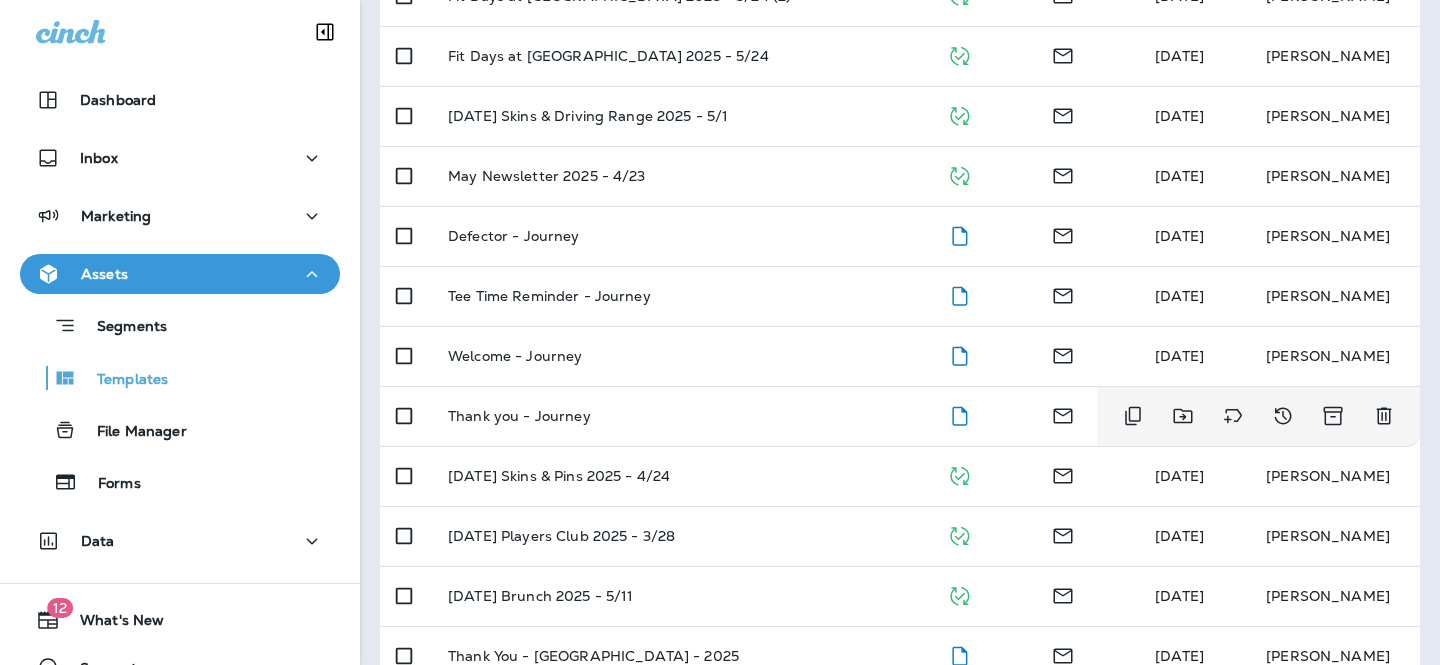scroll, scrollTop: 539, scrollLeft: 0, axis: vertical 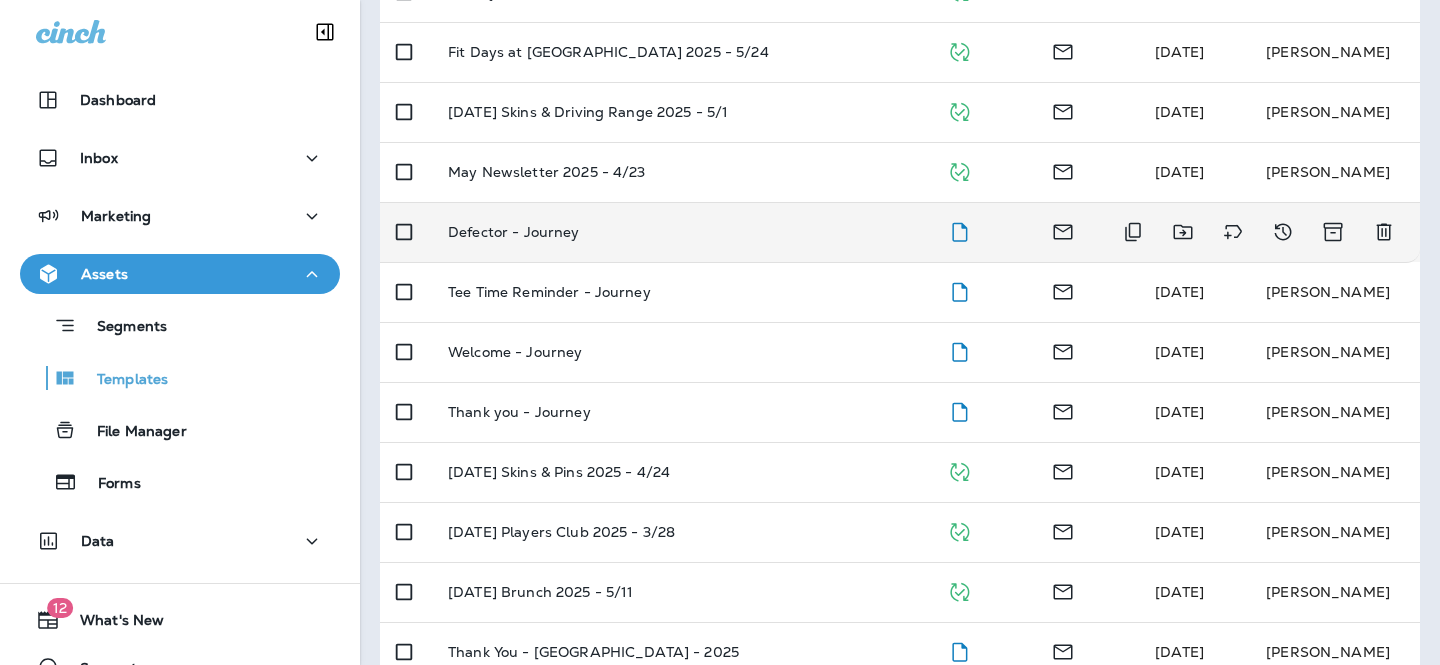 click on "Defector - Journey" at bounding box center (681, 232) 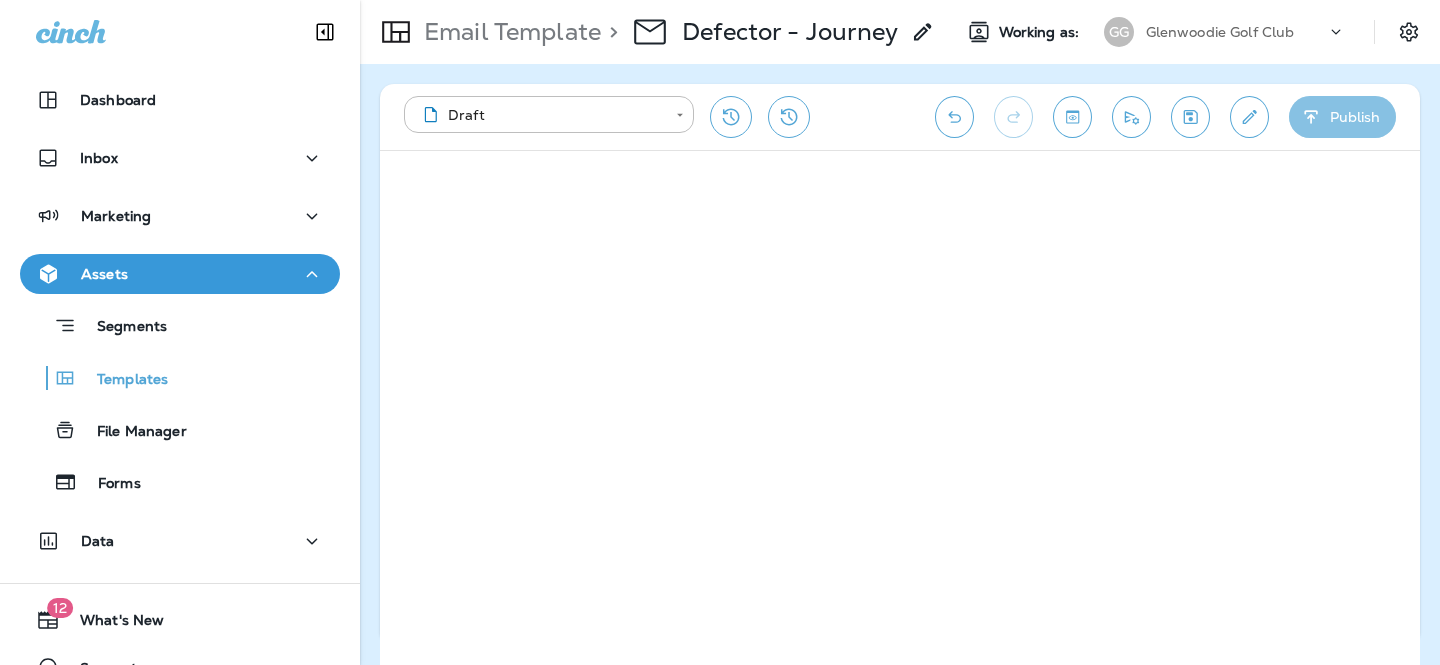 click on "Publish" at bounding box center (1342, 117) 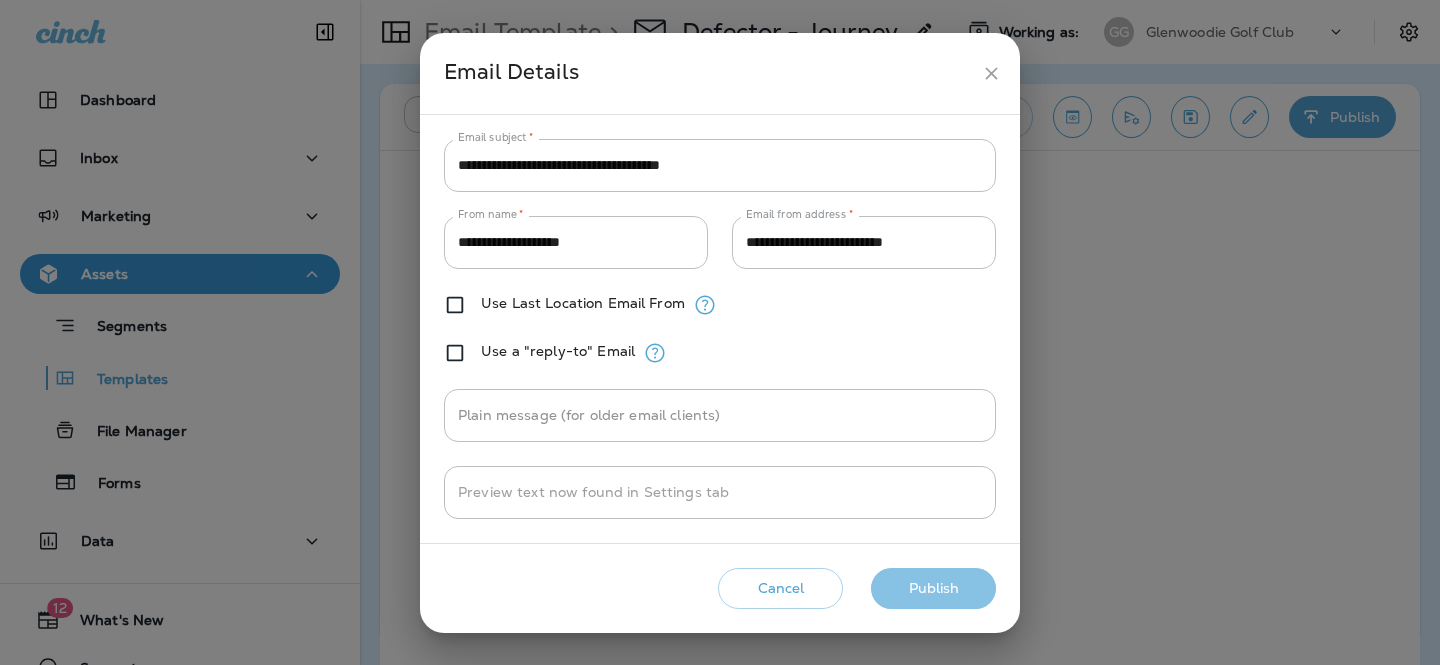 click on "Publish" at bounding box center (933, 588) 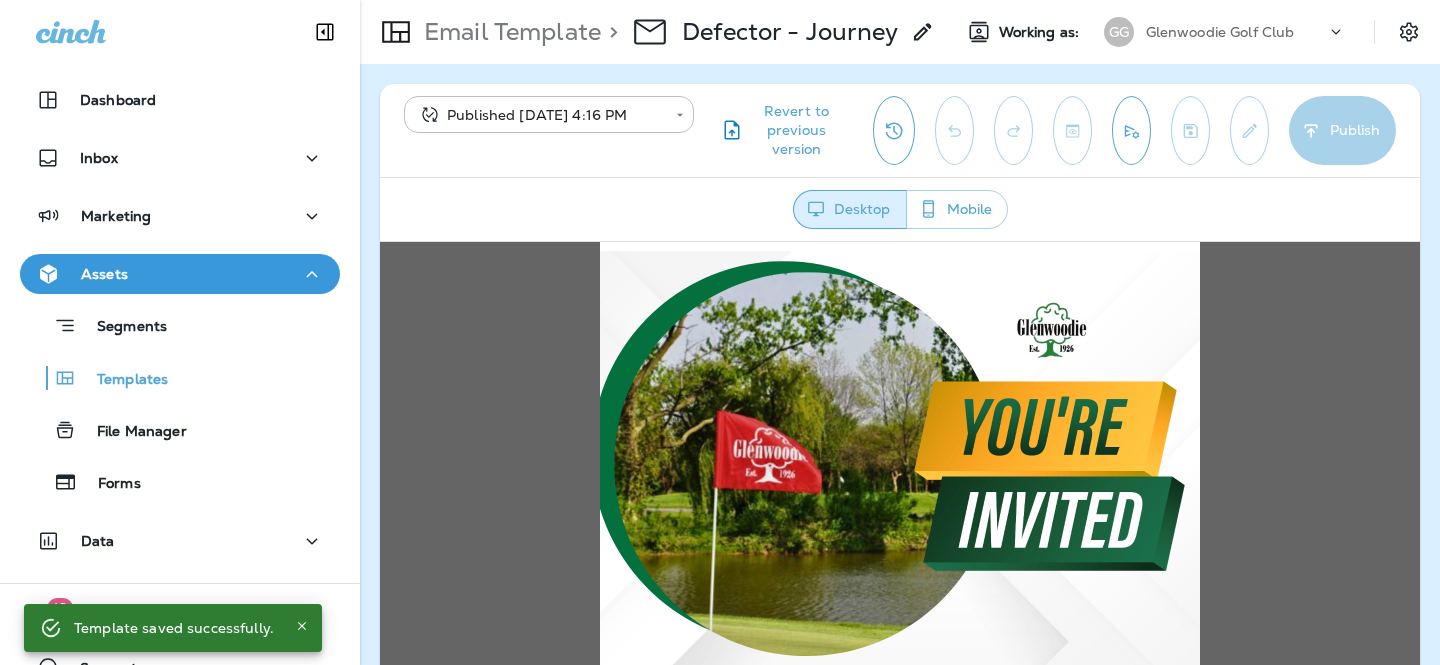 scroll, scrollTop: 0, scrollLeft: 0, axis: both 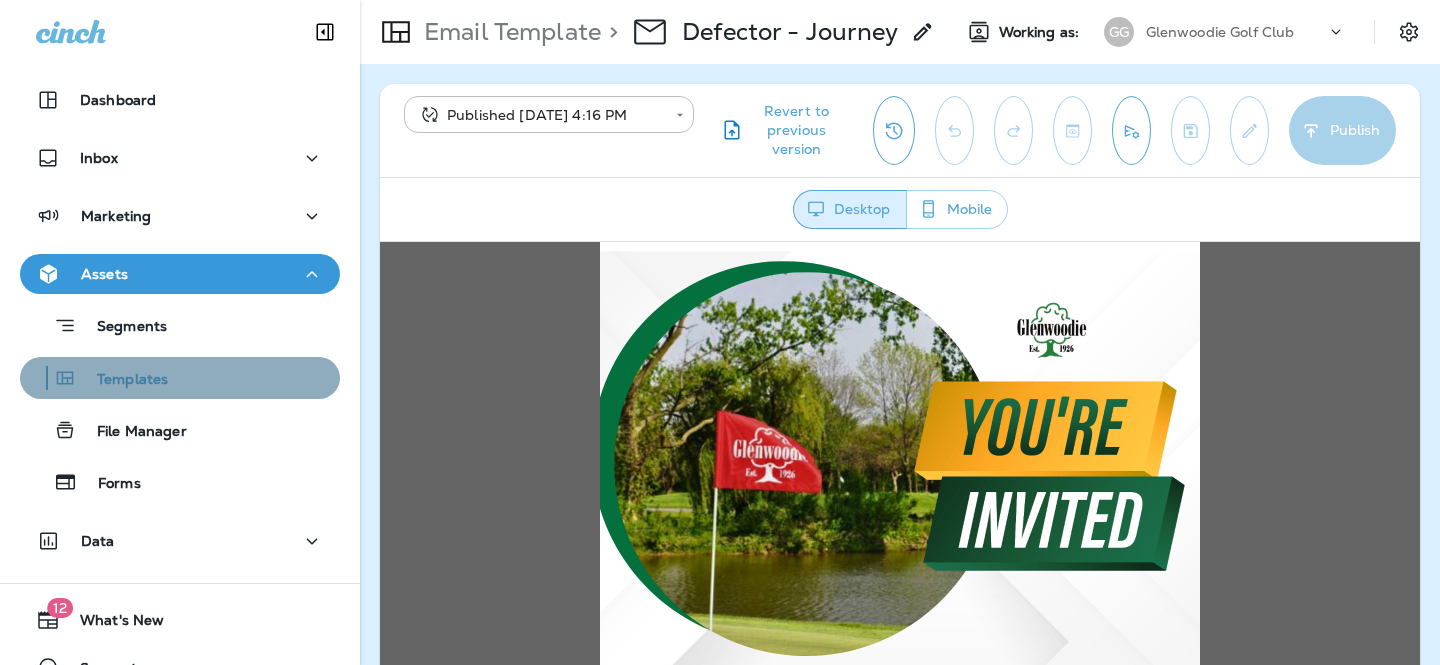click on "Templates" at bounding box center (180, 378) 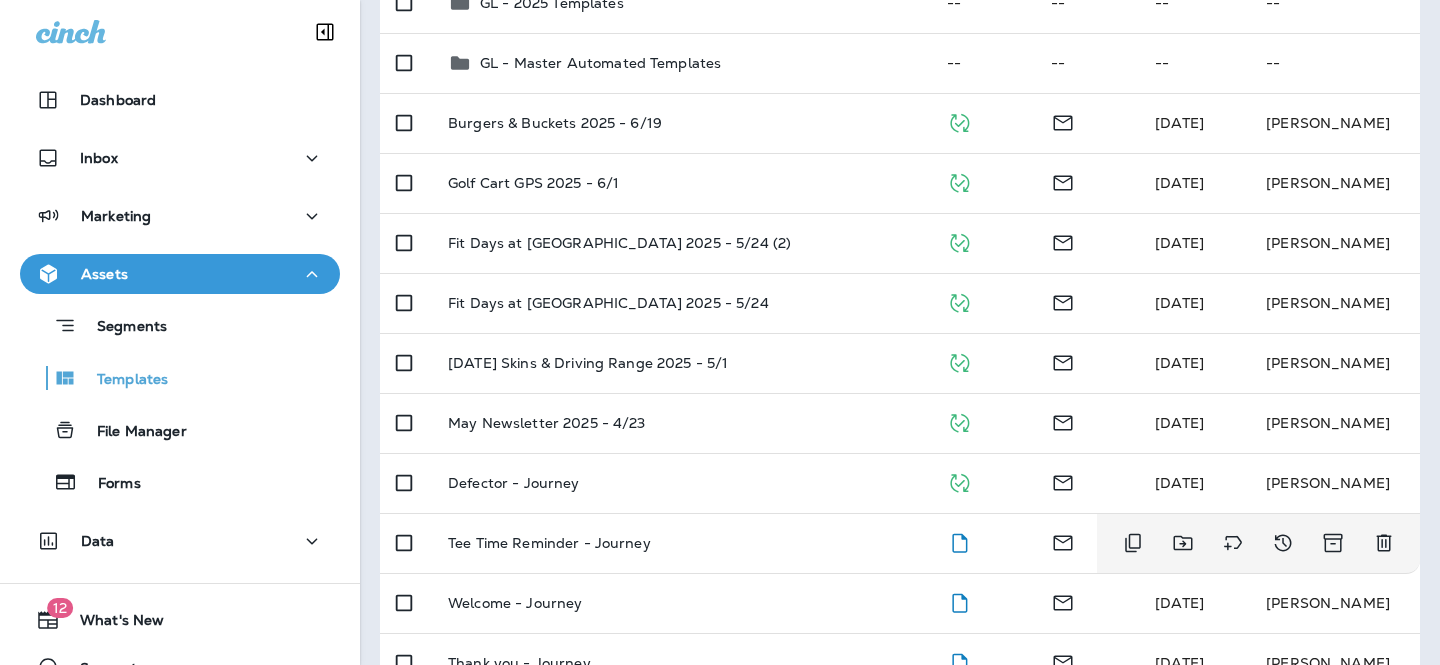 scroll, scrollTop: 330, scrollLeft: 0, axis: vertical 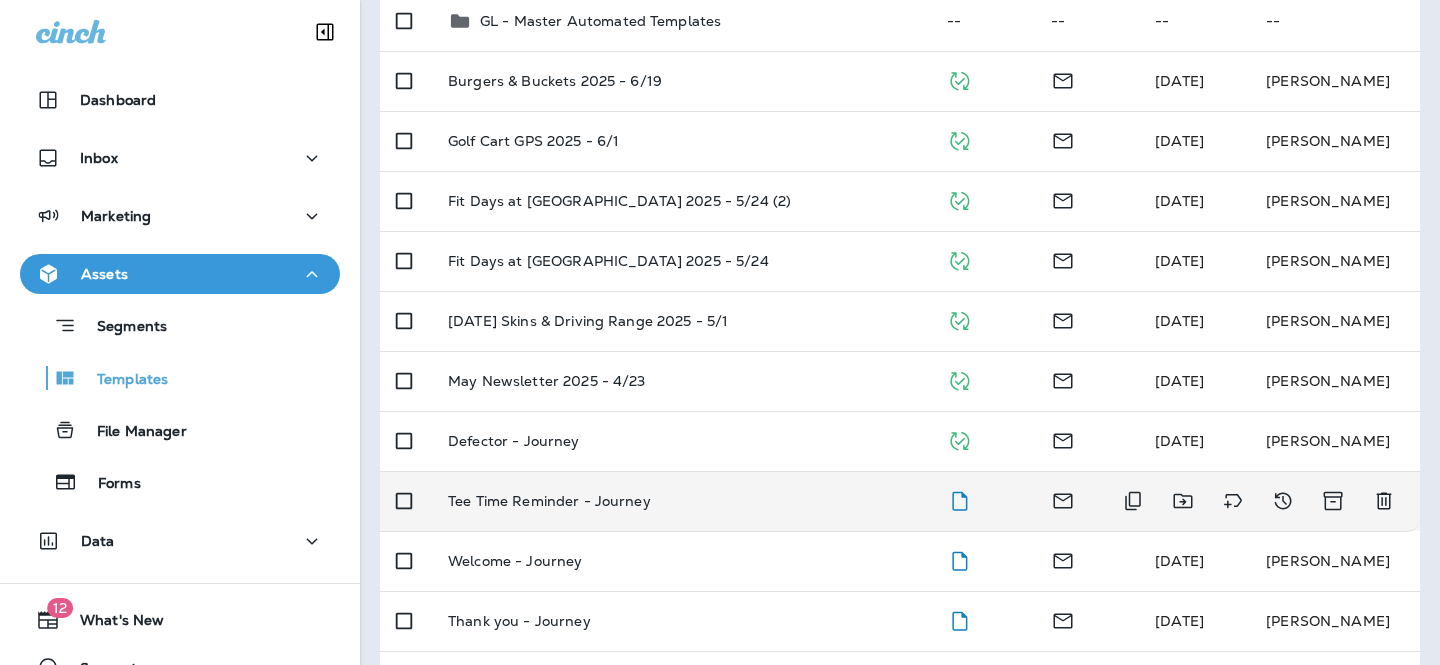 click on "Tee Time Reminder - Journey" at bounding box center (681, 501) 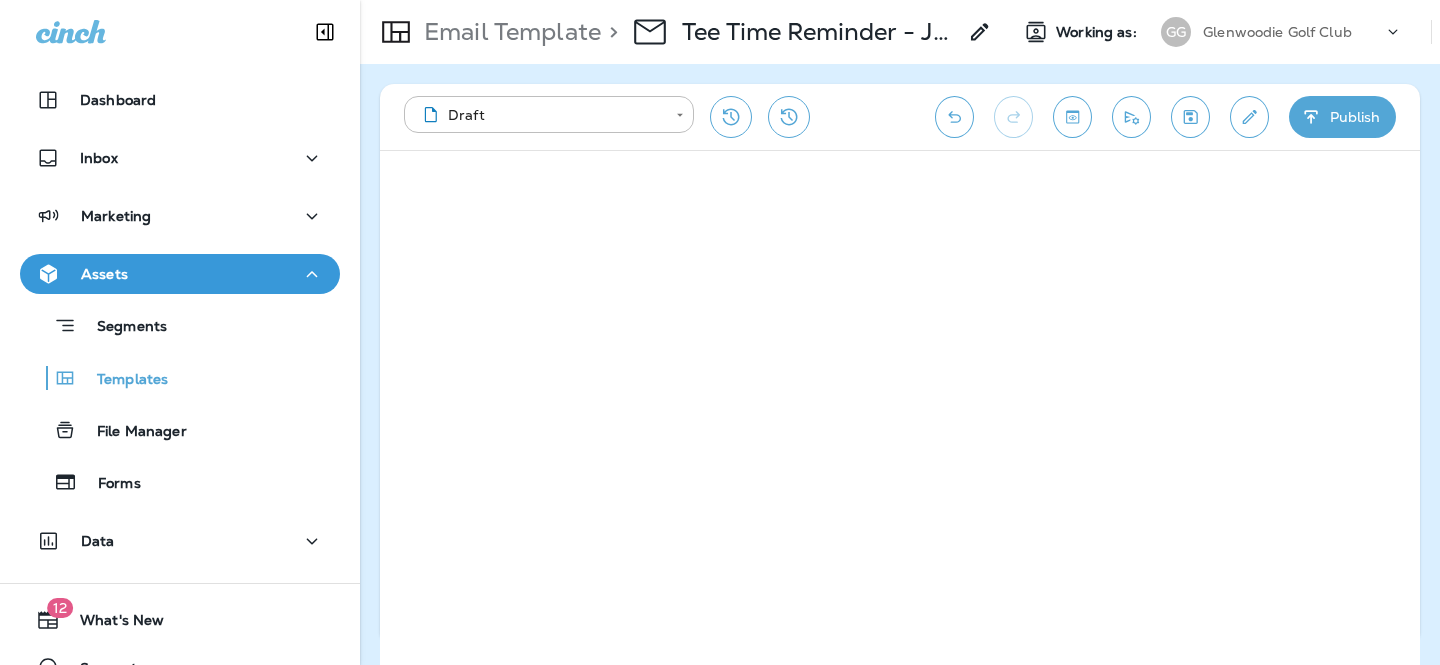 click on "Publish" at bounding box center [1342, 117] 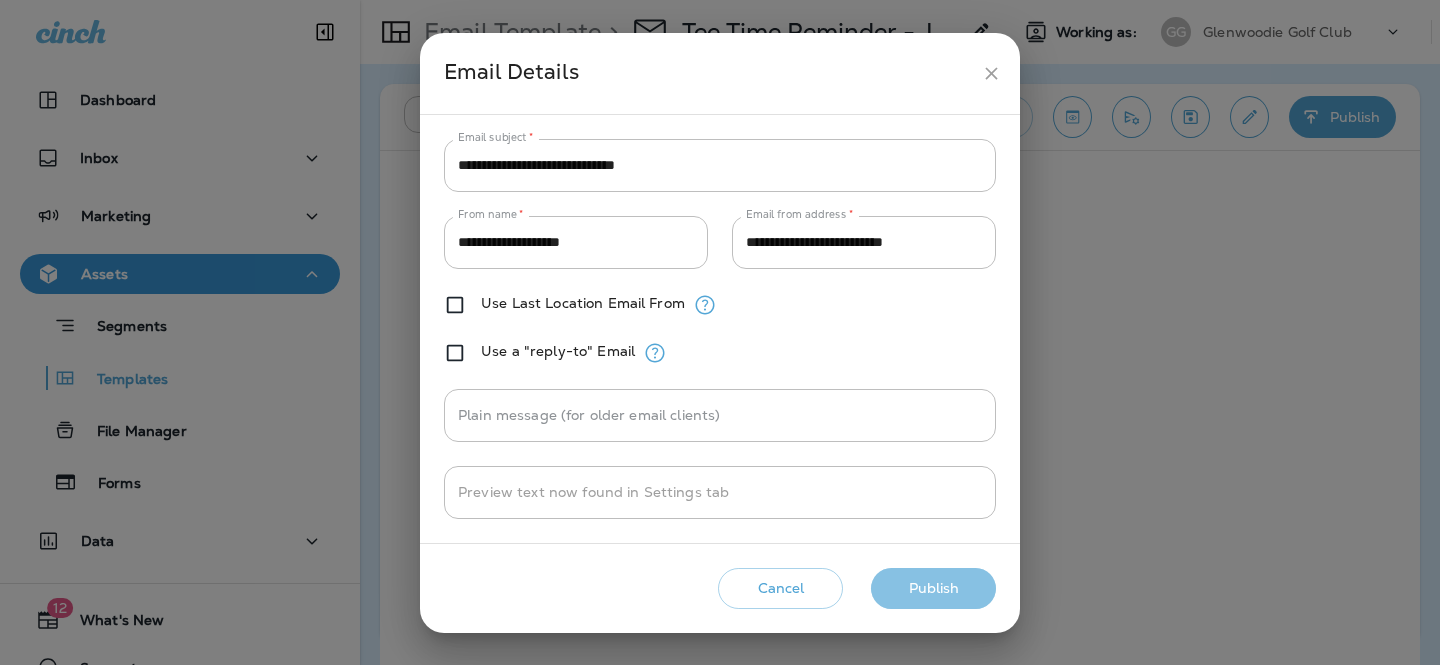 click on "Publish" at bounding box center [933, 588] 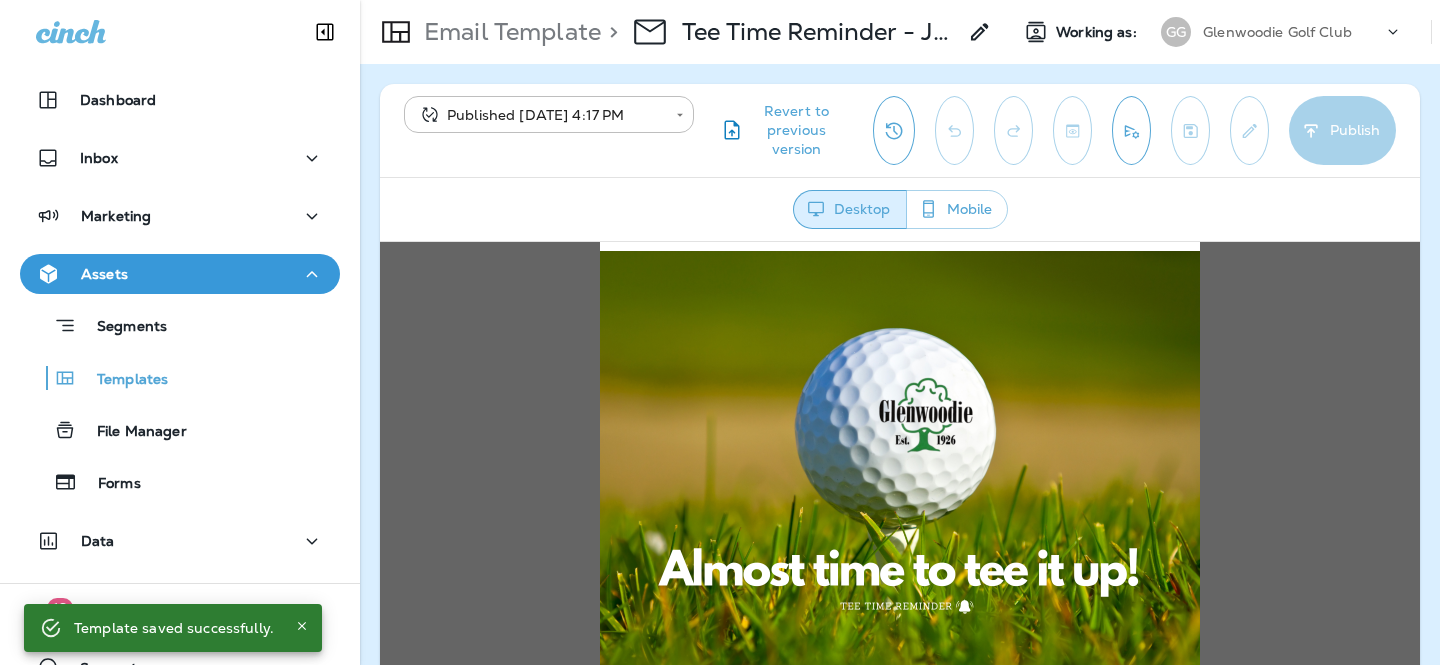 scroll, scrollTop: 0, scrollLeft: 0, axis: both 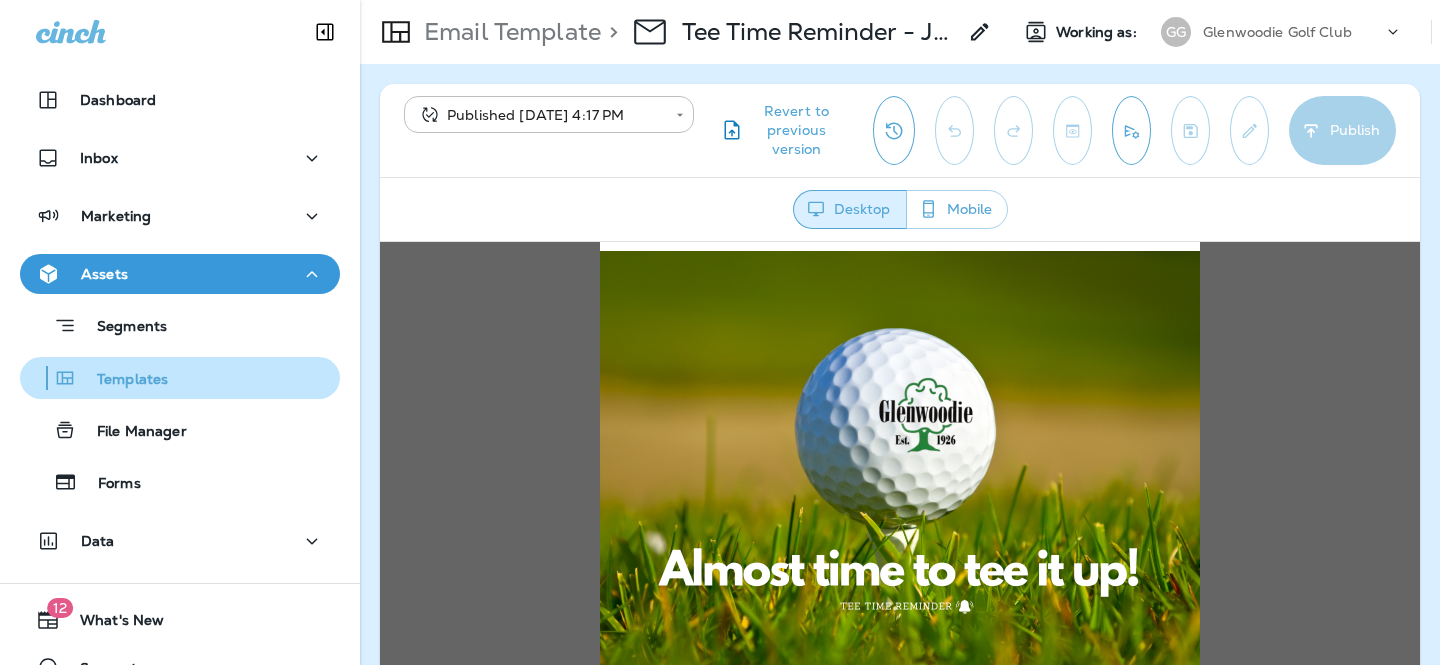 click on "Templates" at bounding box center [98, 378] 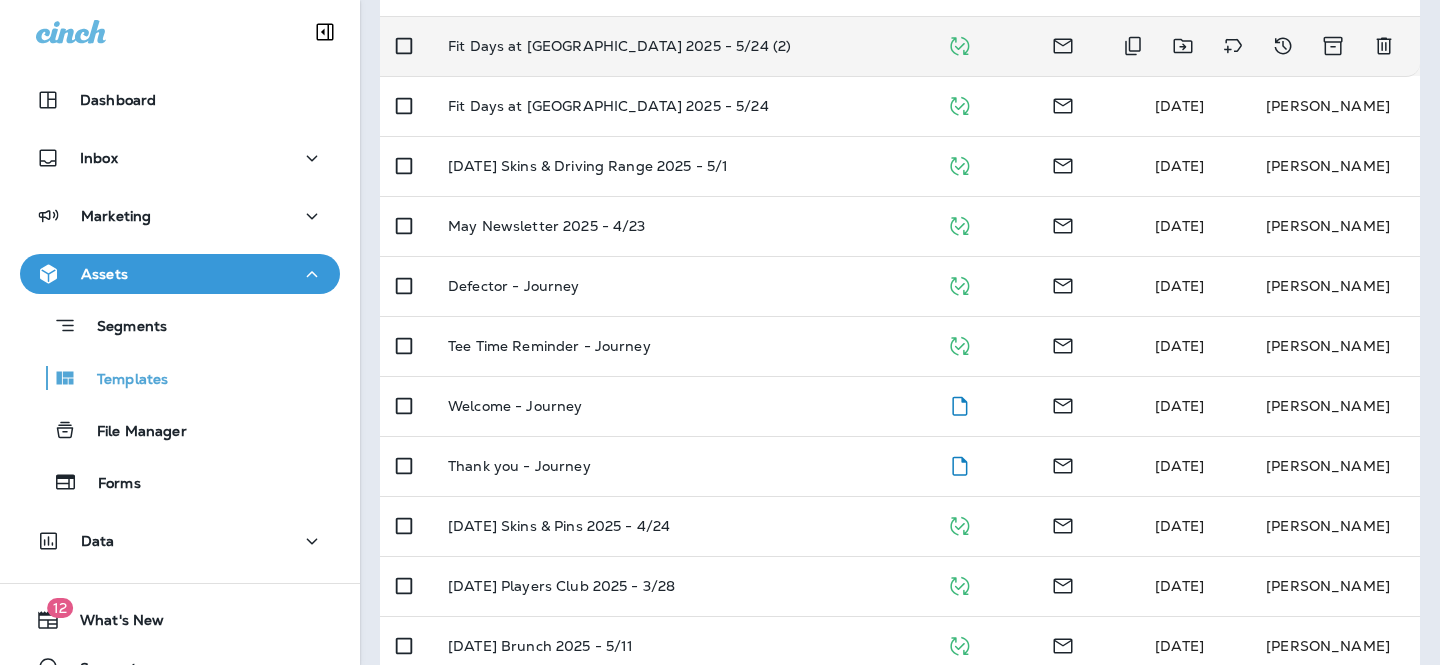 scroll, scrollTop: 576, scrollLeft: 0, axis: vertical 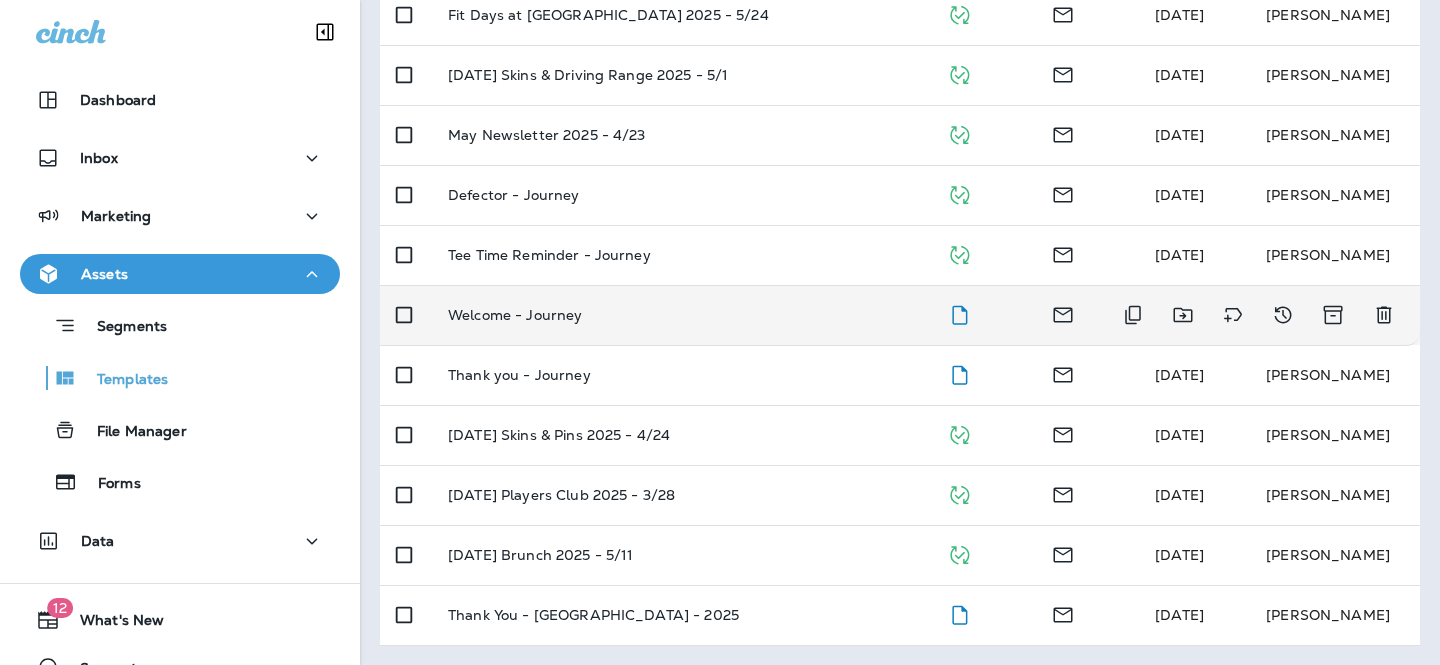 click on "Welcome - Journey" at bounding box center [681, 315] 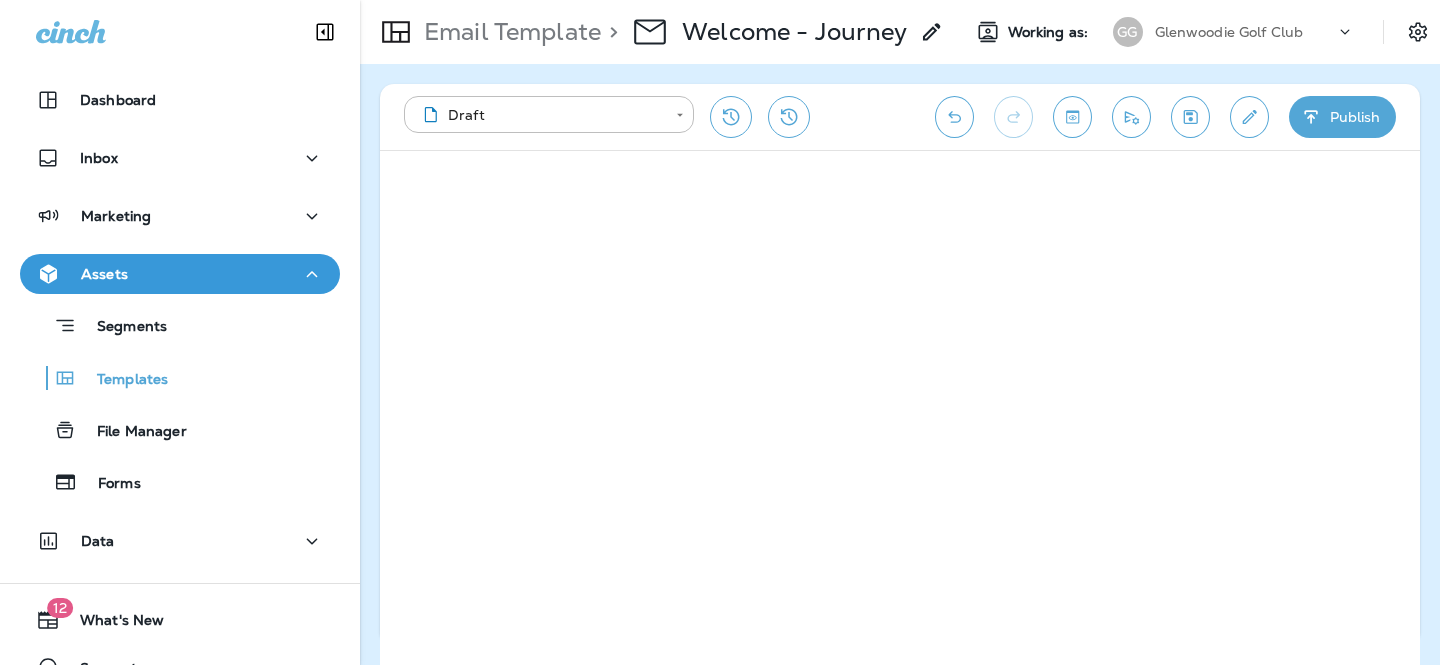 click on "Publish" at bounding box center [1342, 117] 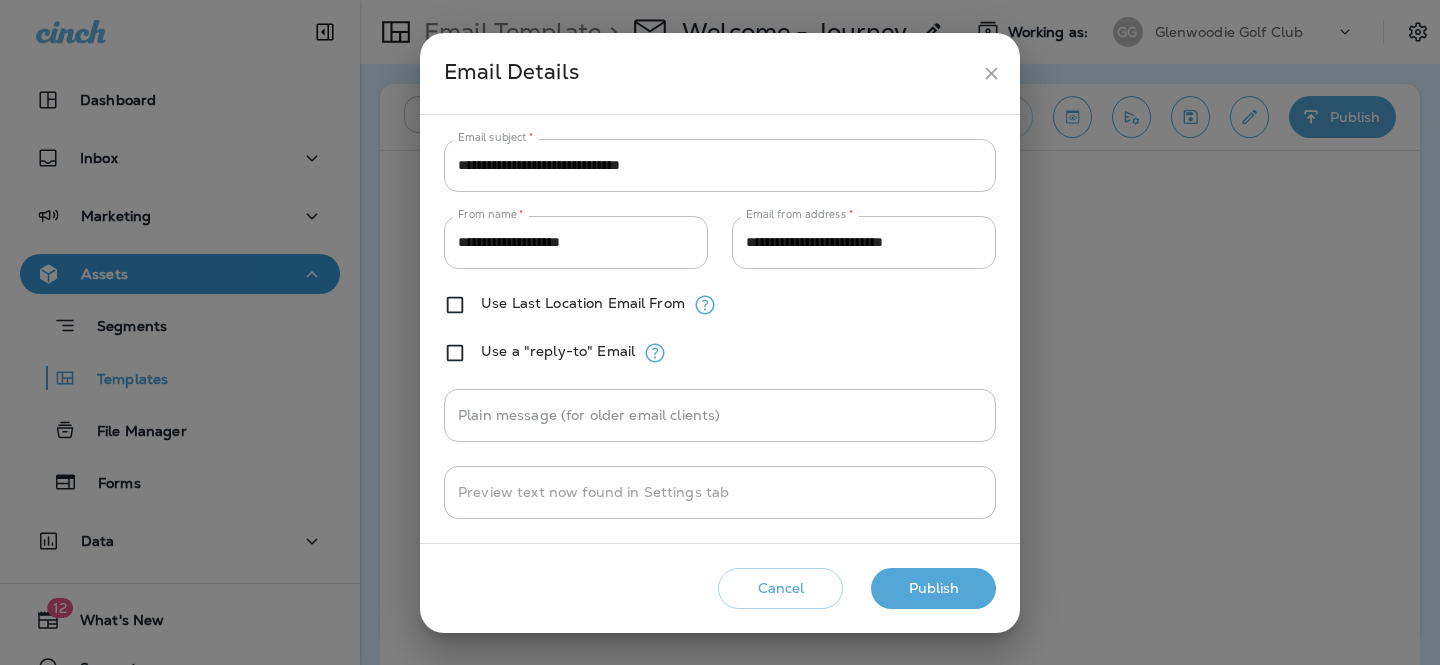 click on "Publish" at bounding box center [933, 588] 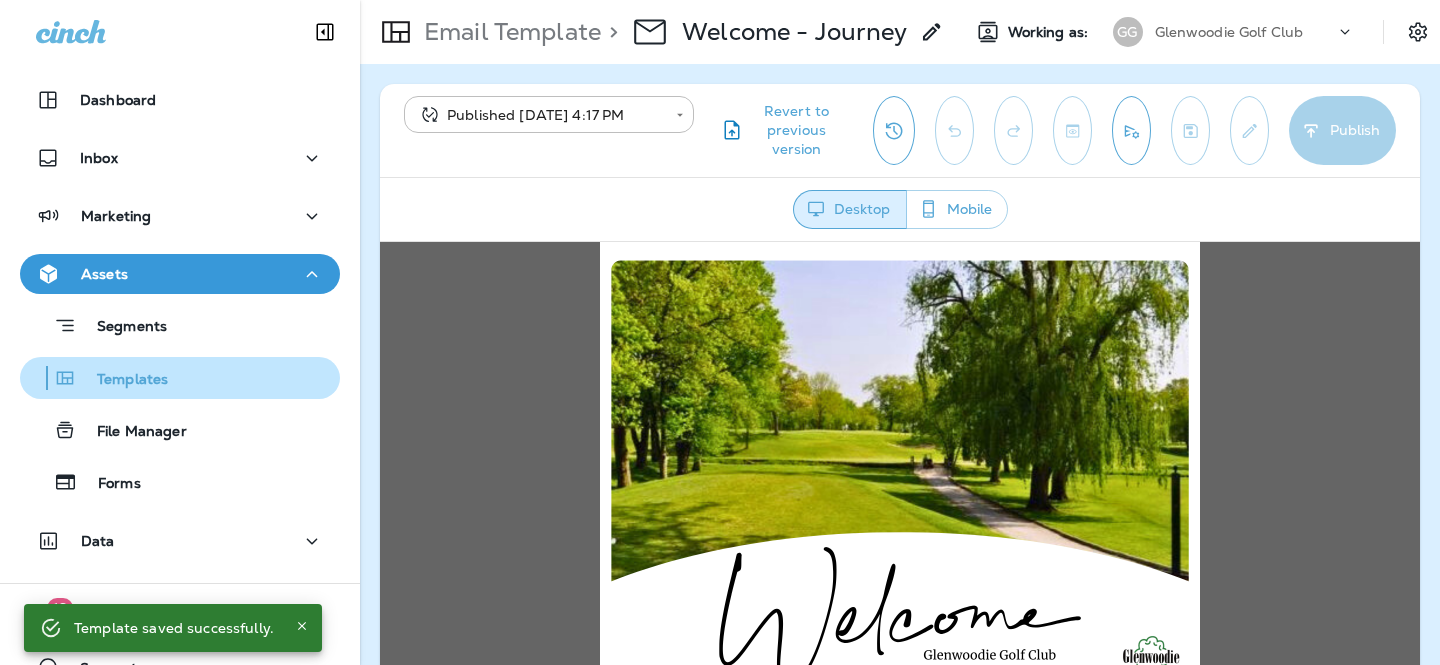 scroll, scrollTop: 0, scrollLeft: 0, axis: both 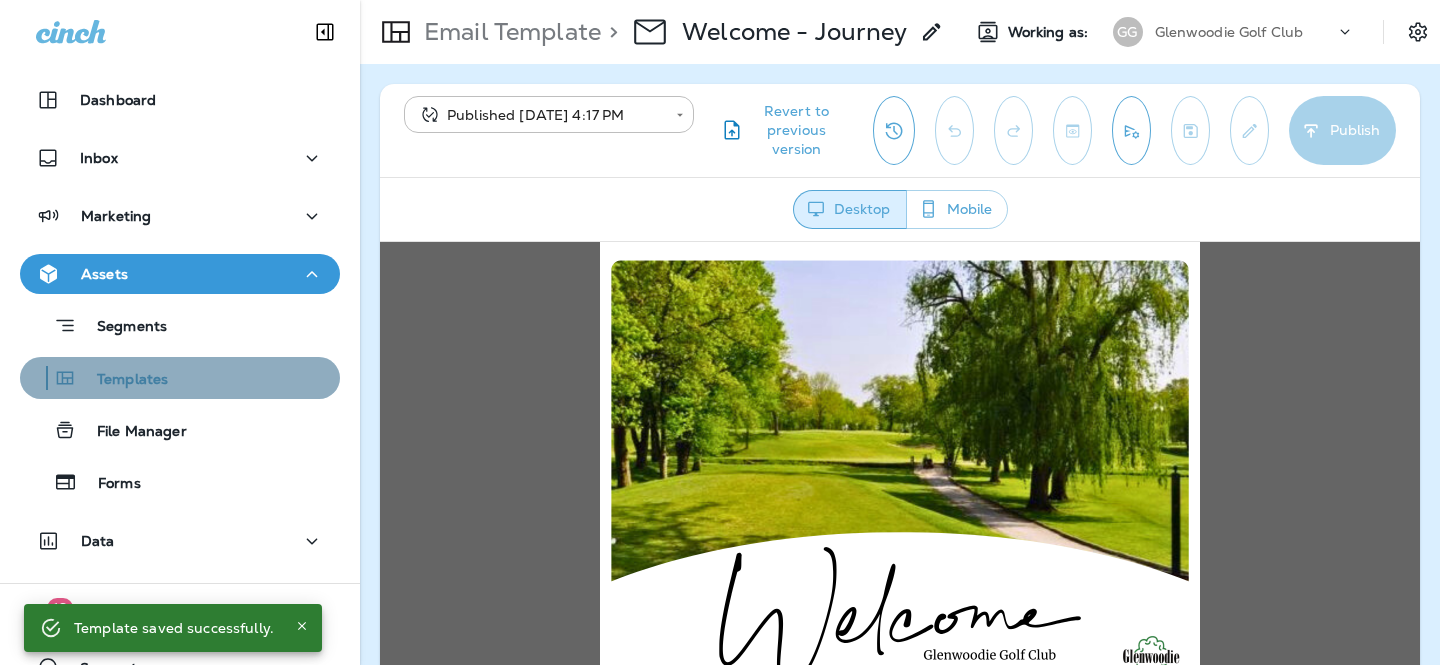 click on "Templates" at bounding box center (122, 380) 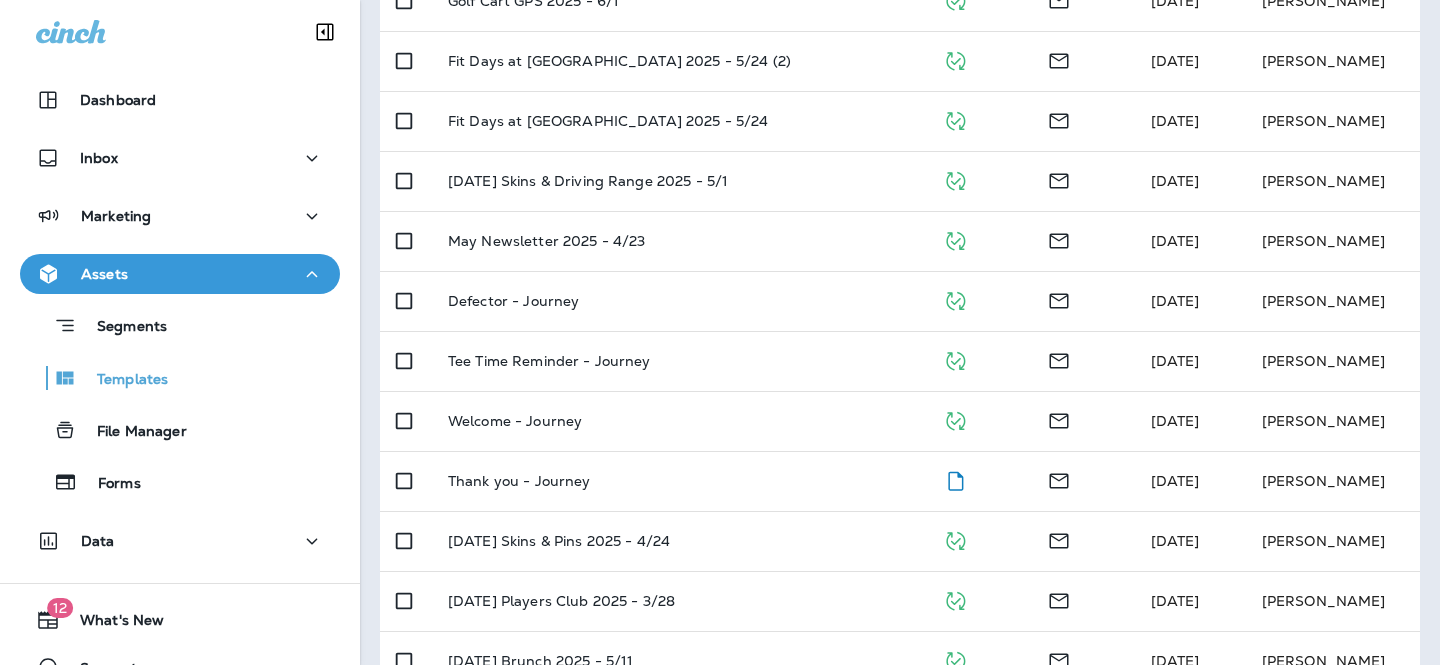 scroll, scrollTop: 576, scrollLeft: 0, axis: vertical 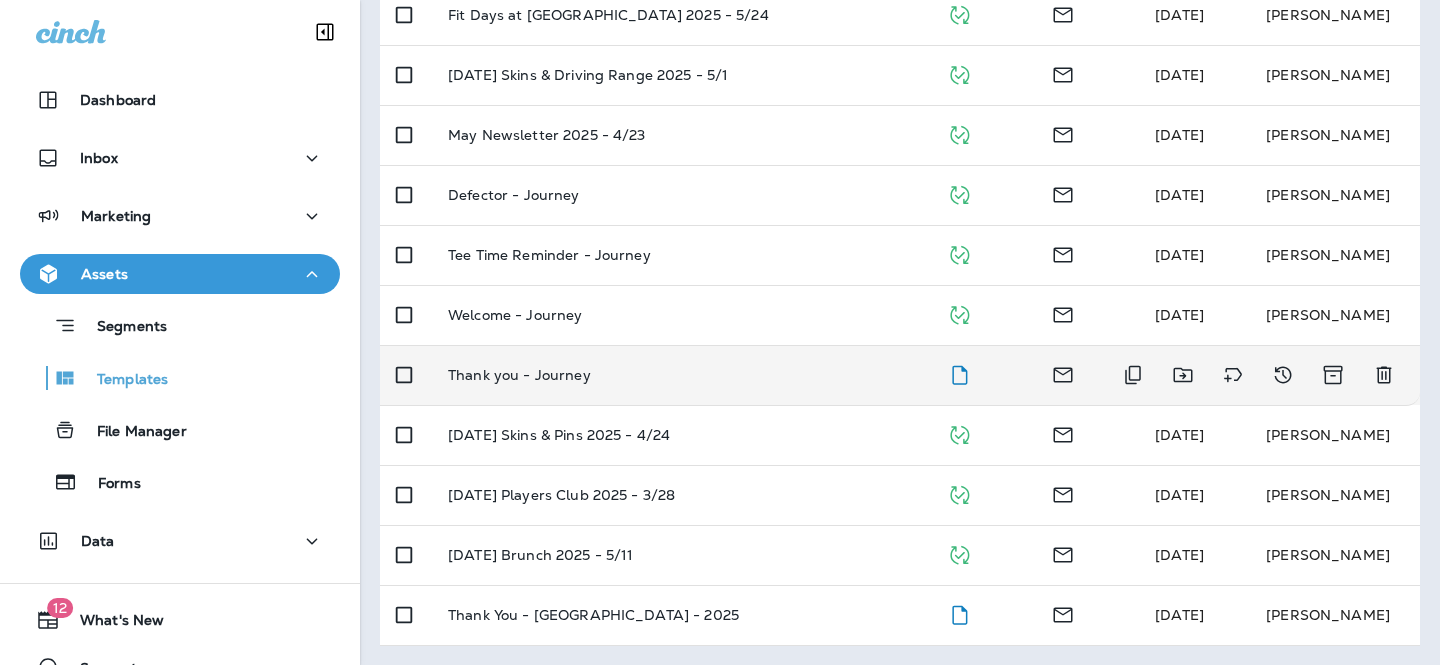 click on "Thank you - Journey" at bounding box center [681, 375] 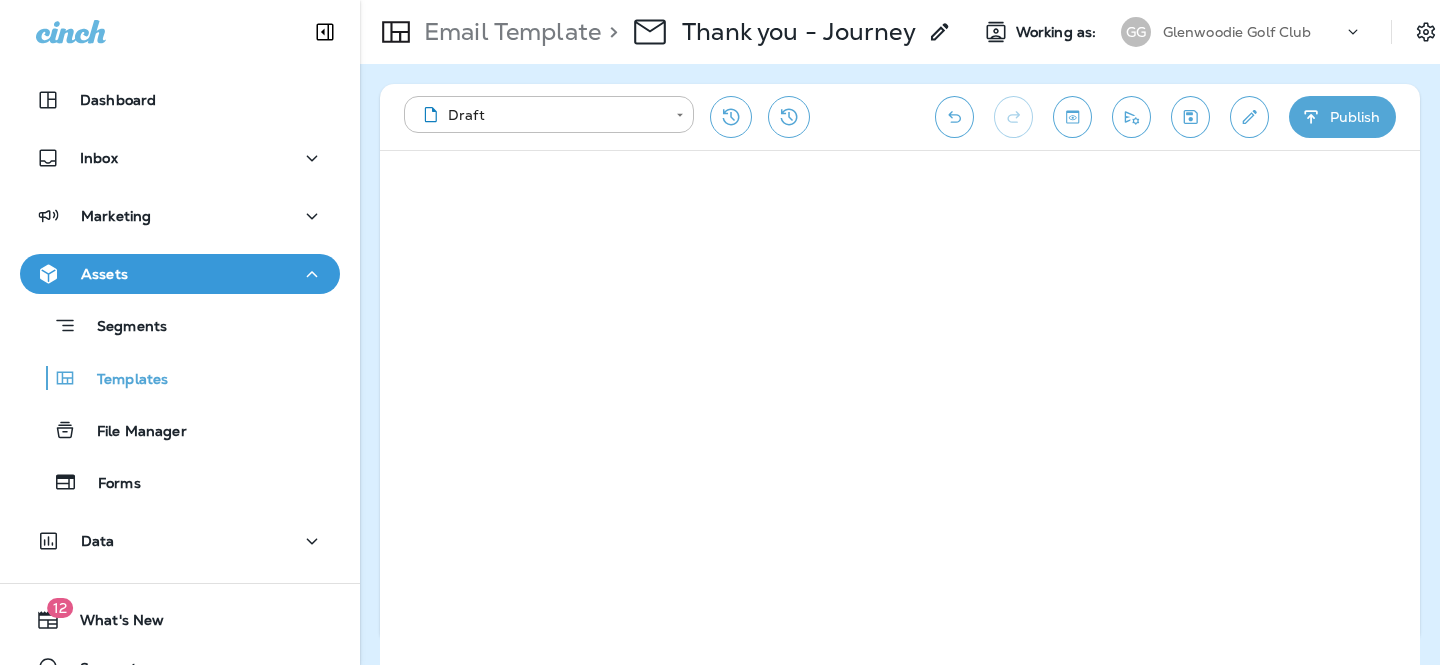 click on "**********" at bounding box center (900, 117) 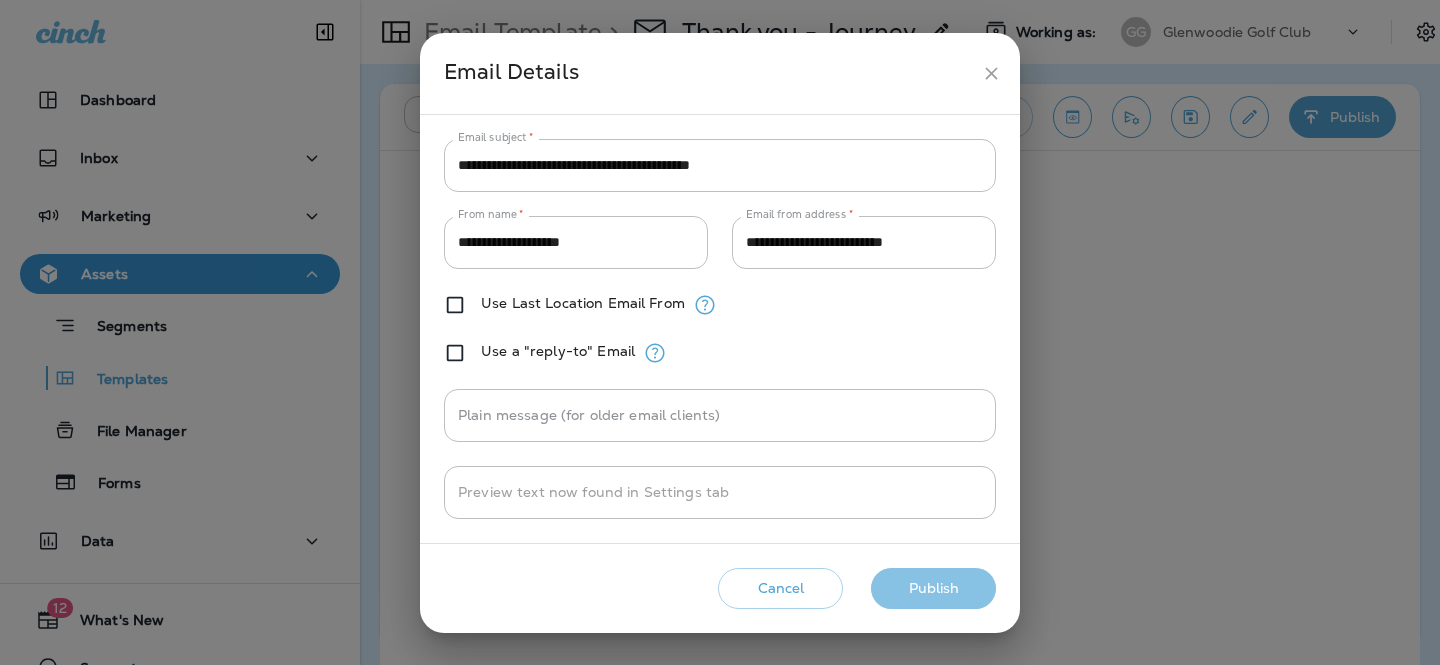 click on "Publish" at bounding box center (933, 588) 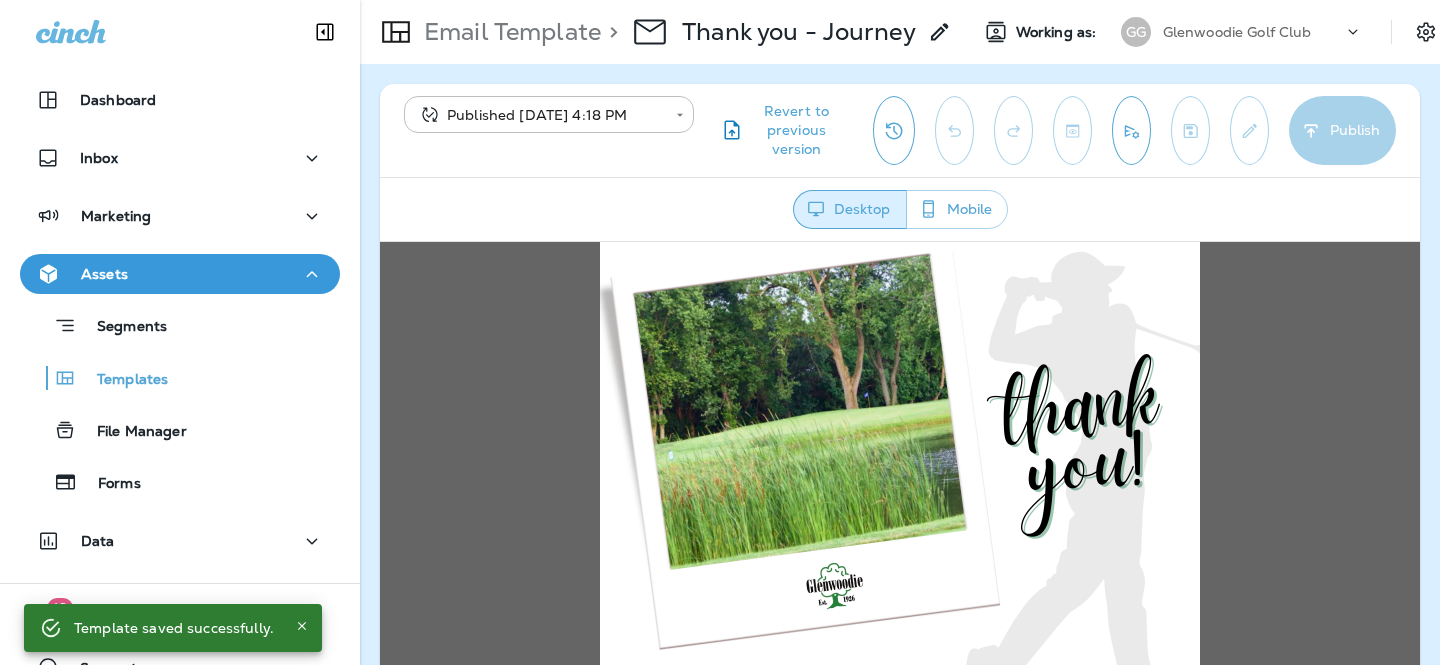 scroll, scrollTop: 0, scrollLeft: 0, axis: both 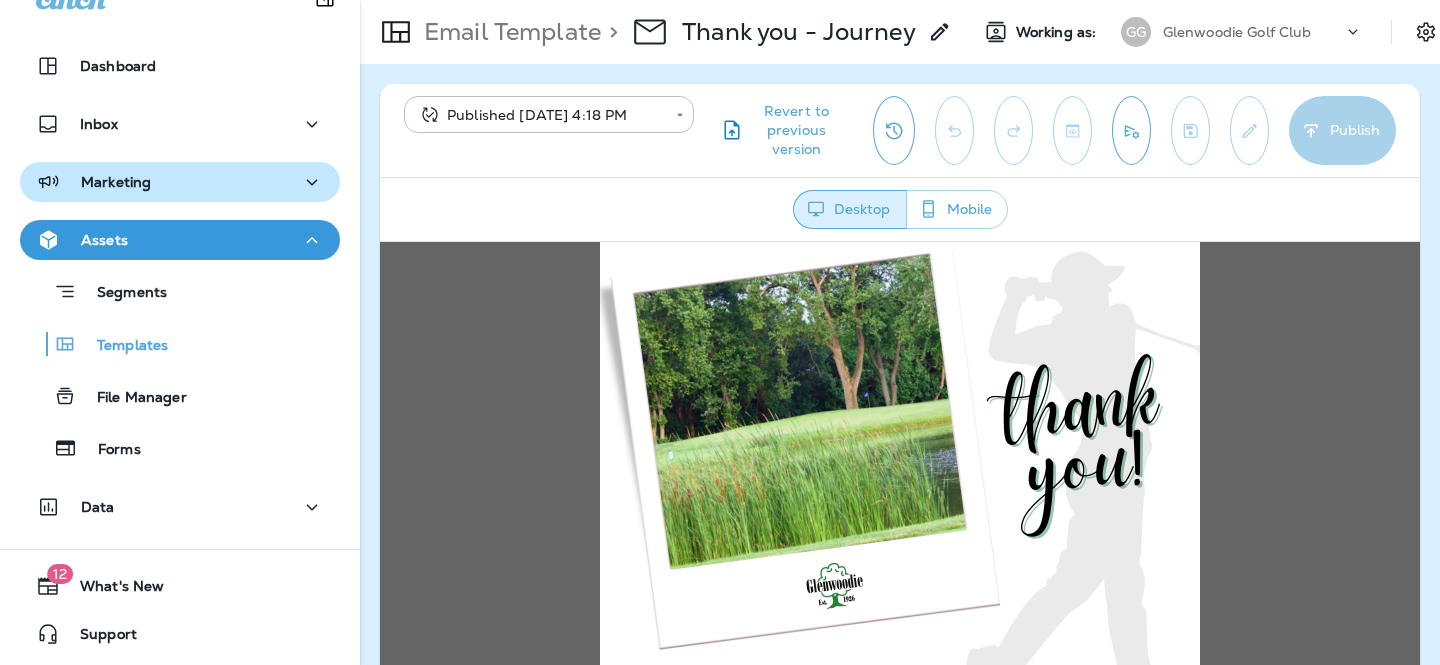 click on "Marketing" at bounding box center (180, 182) 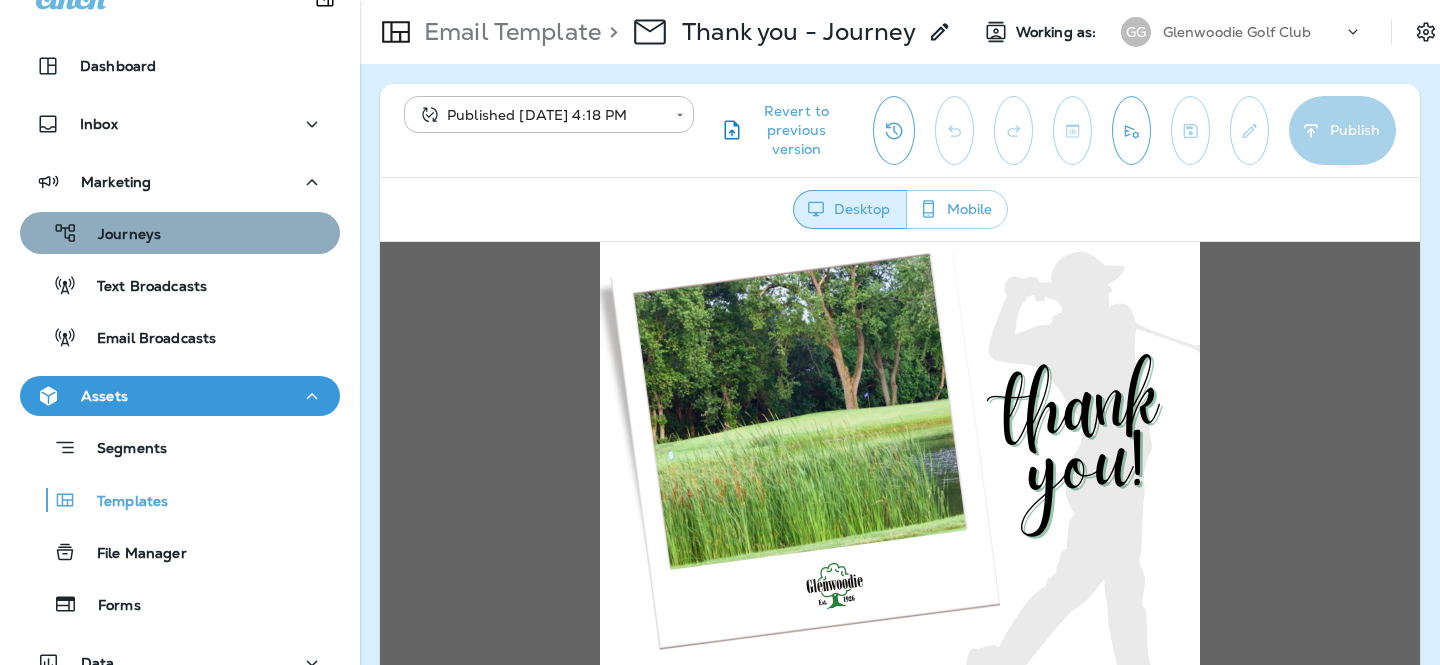 click on "Journeys" at bounding box center [180, 233] 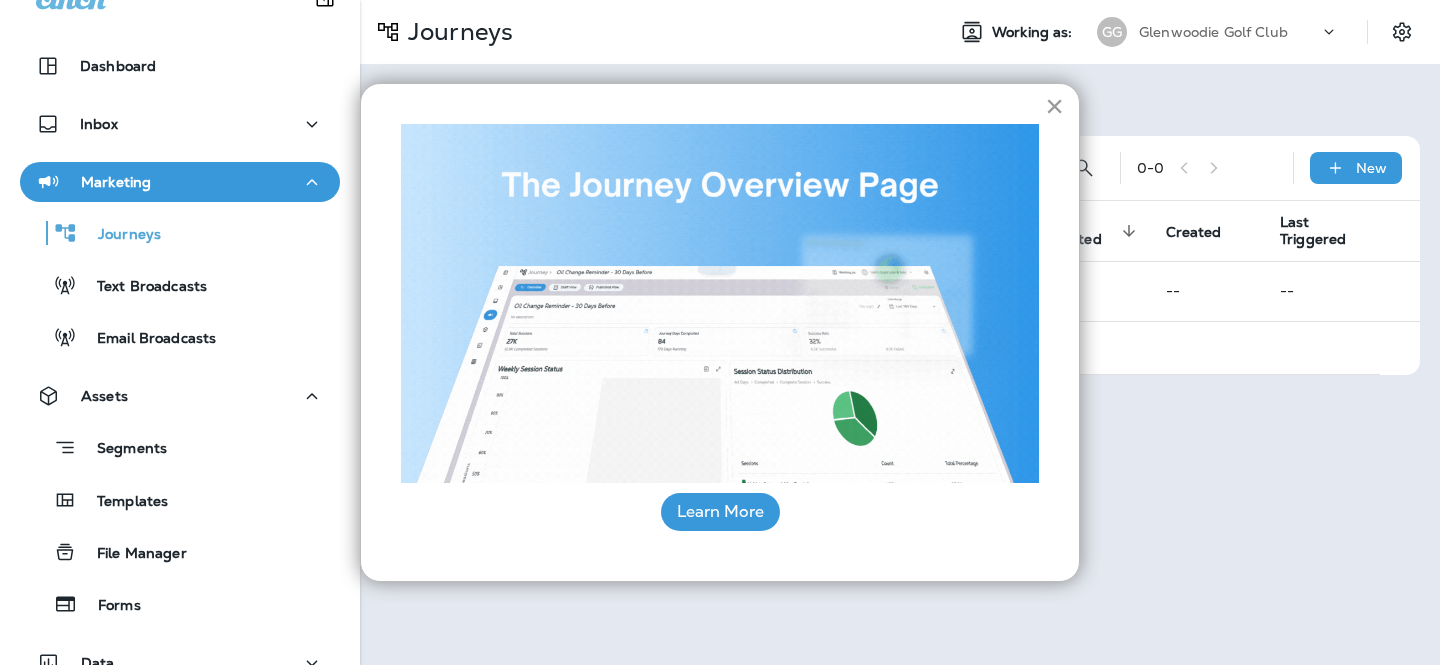 click on "×" at bounding box center [1054, 106] 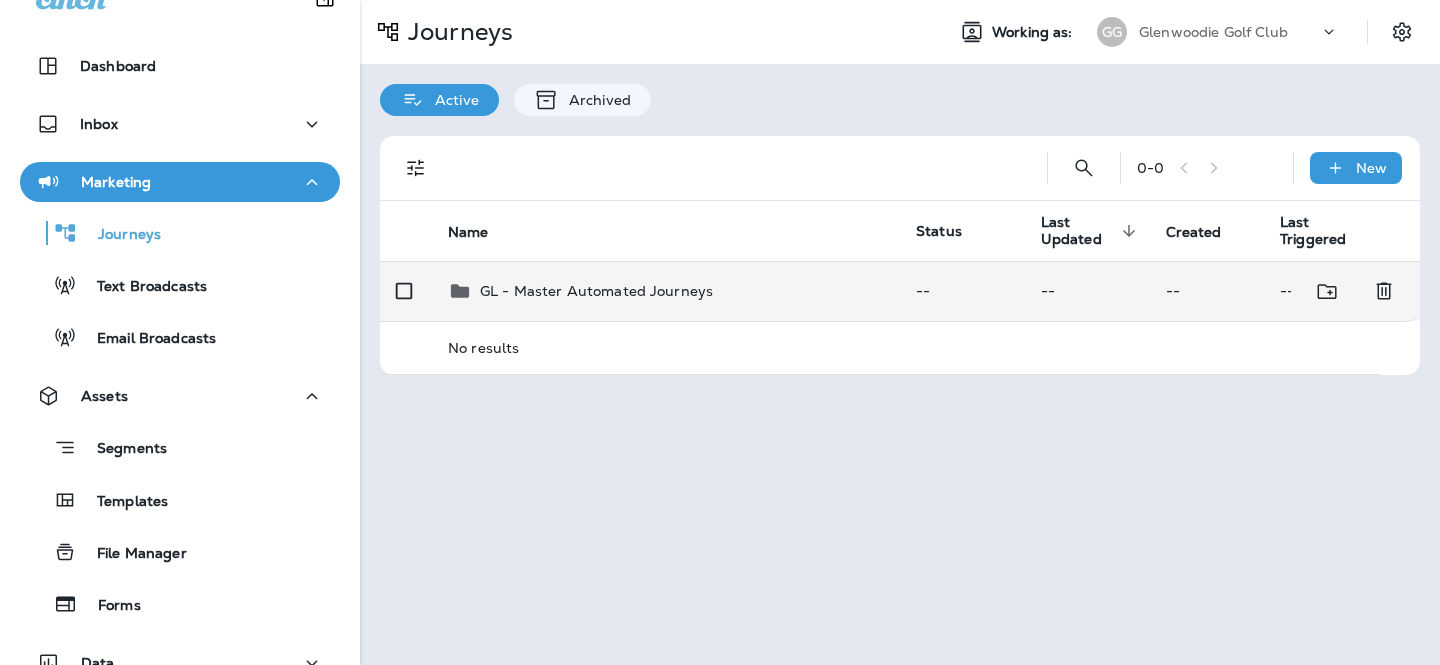 click on "GL - Master Automated Journeys" at bounding box center [666, 291] 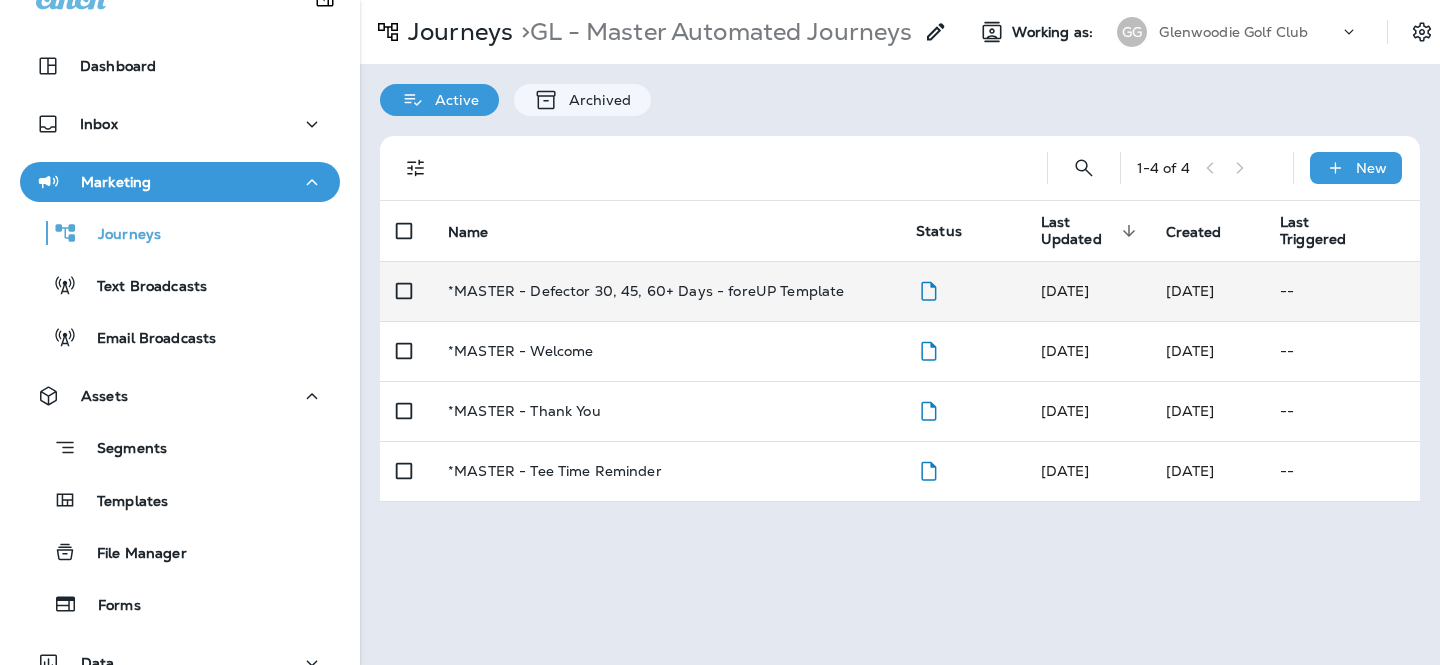 click on "*MASTER - Defector 30, 45, 60+ Days - foreUP Template" at bounding box center [666, 291] 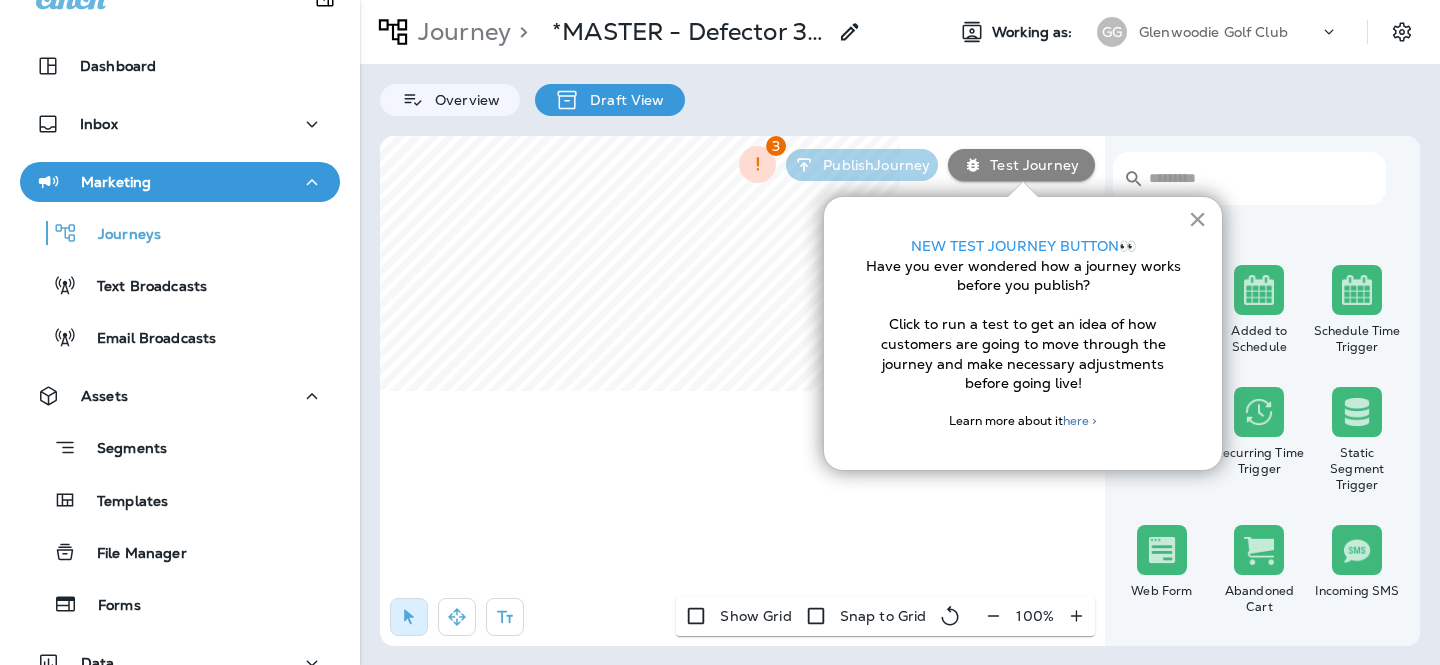click on "×" at bounding box center (1197, 219) 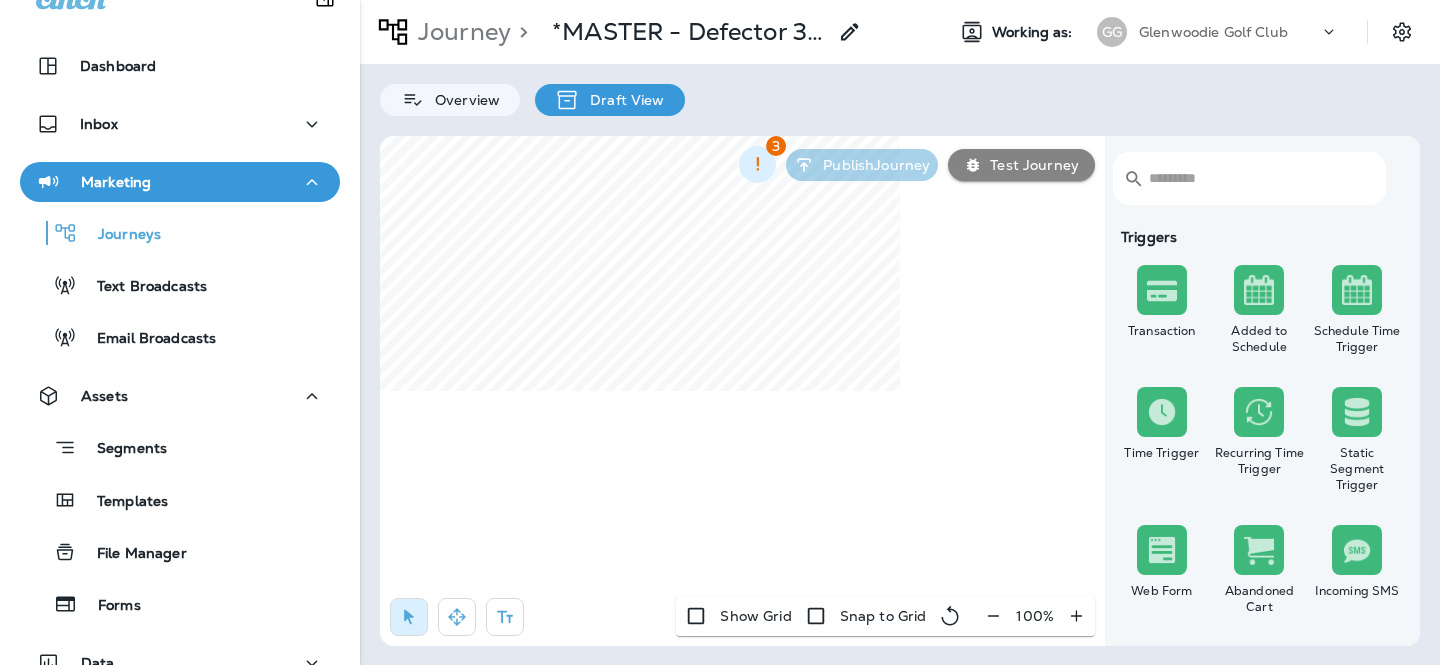 click 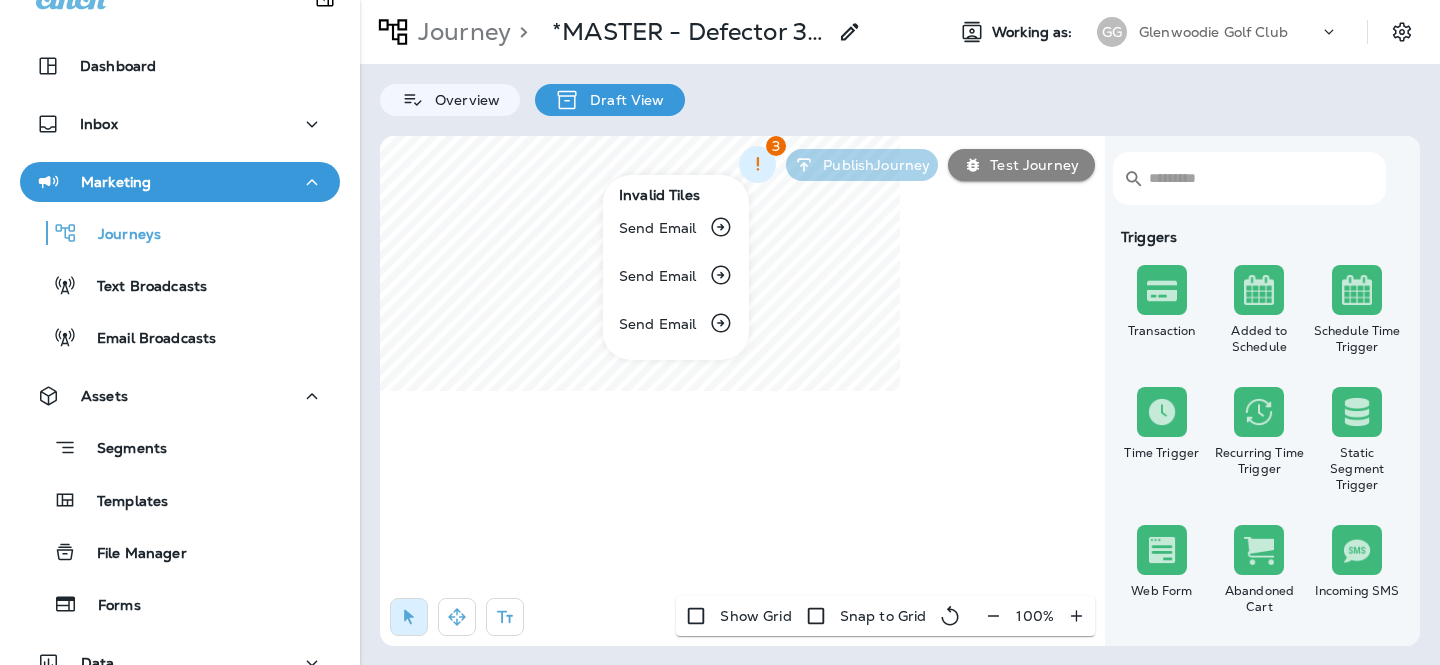 click at bounding box center [720, 332] 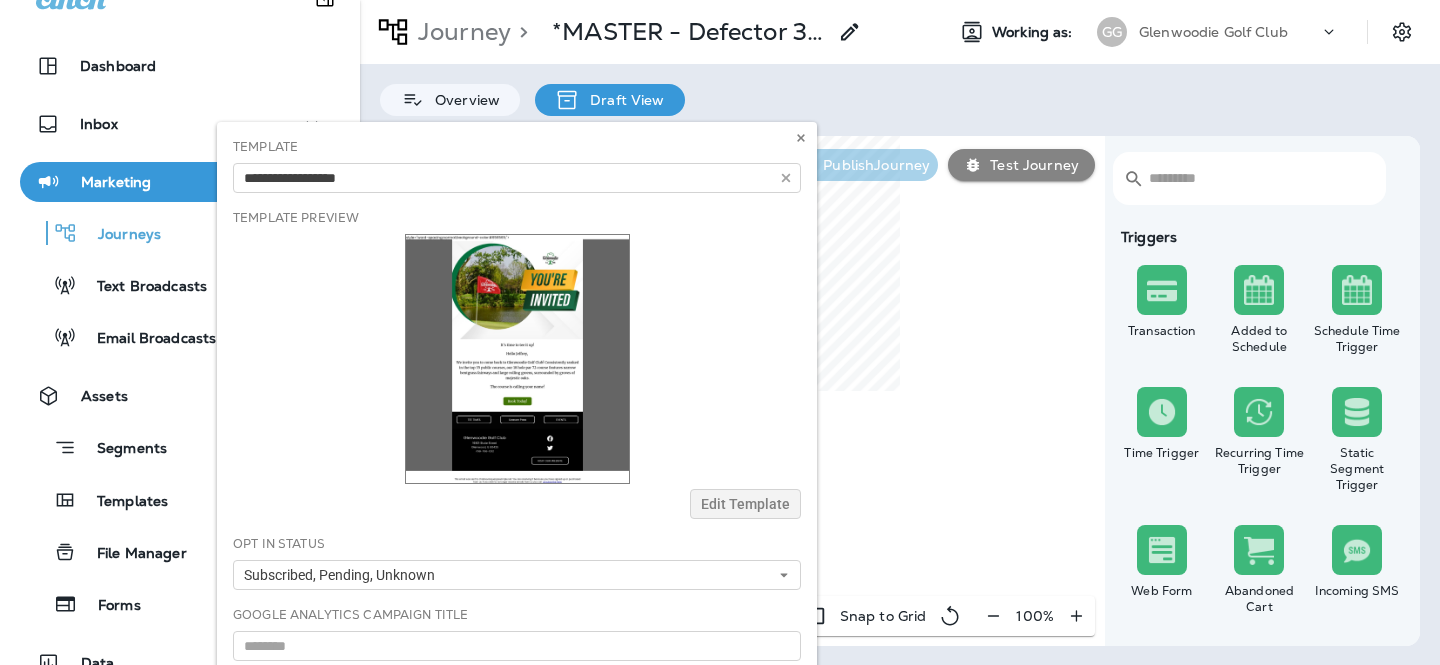 drag, startPoint x: 697, startPoint y: 445, endPoint x: 708, endPoint y: 234, distance: 211.28653 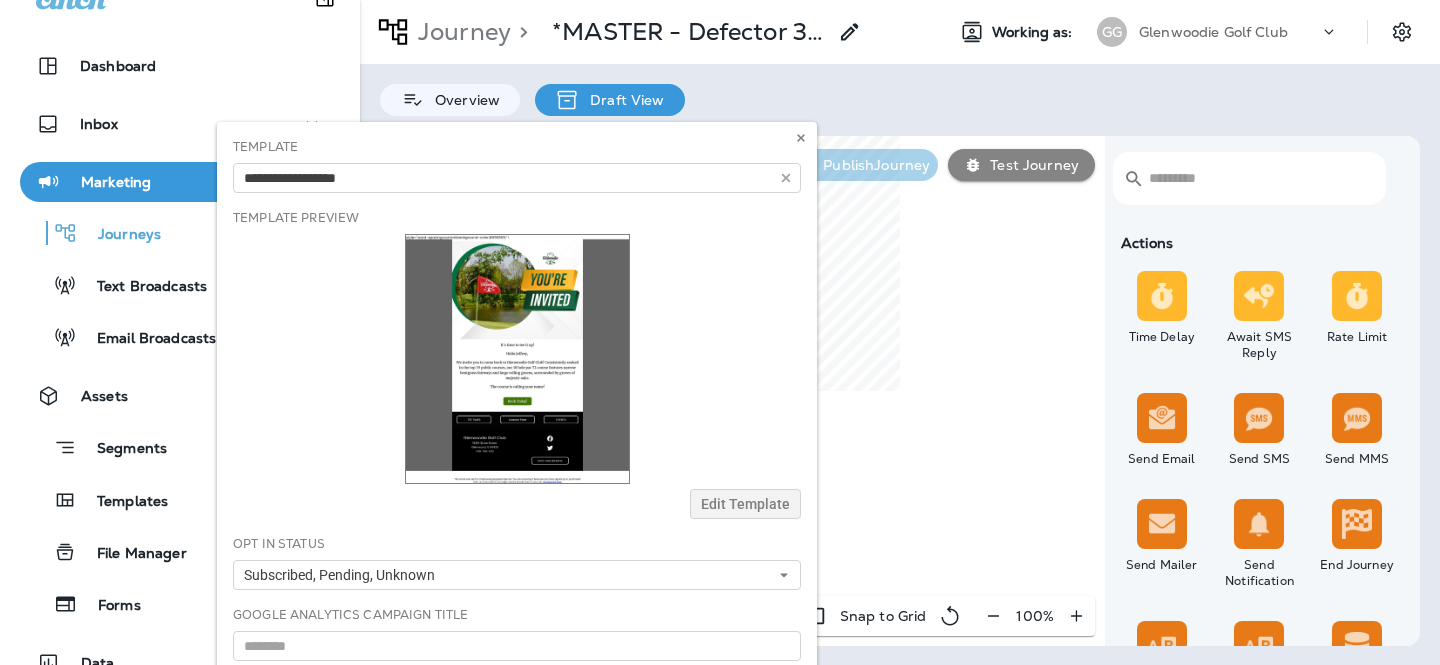 scroll, scrollTop: 0, scrollLeft: 0, axis: both 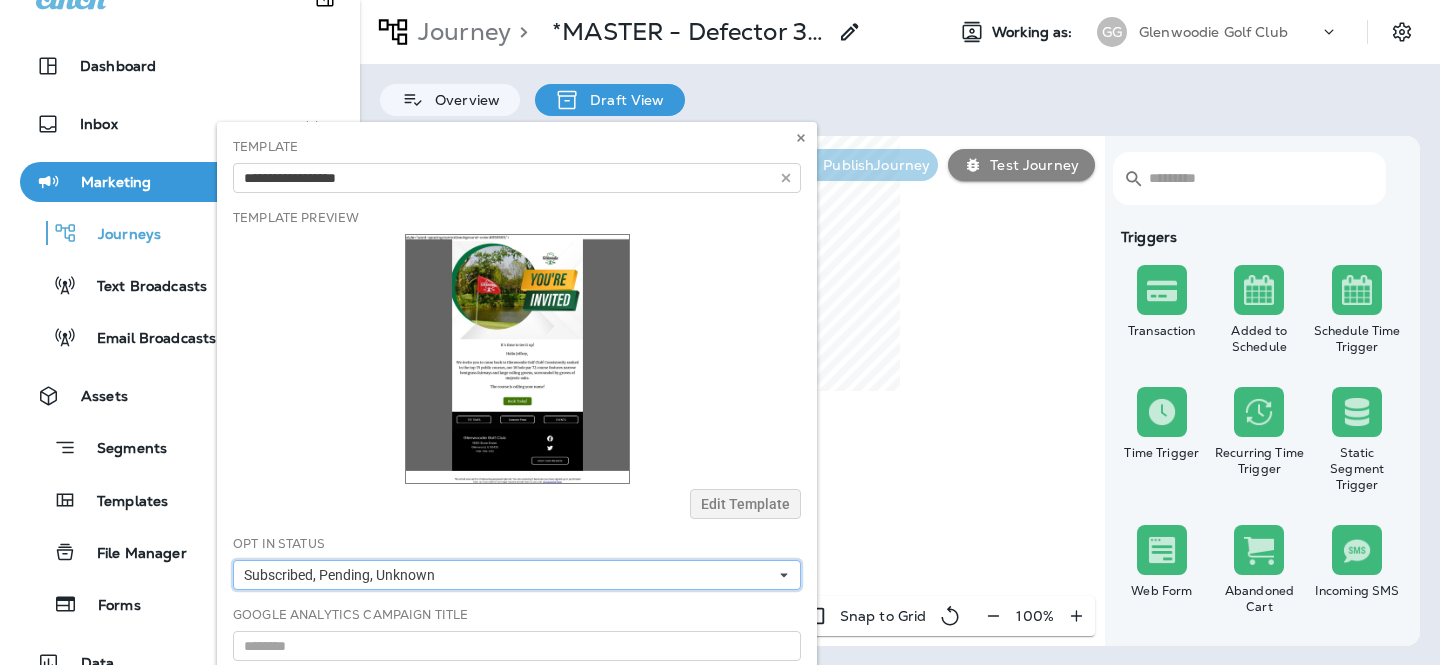 click on "Subscribed, Pending, Unknown" at bounding box center [517, 575] 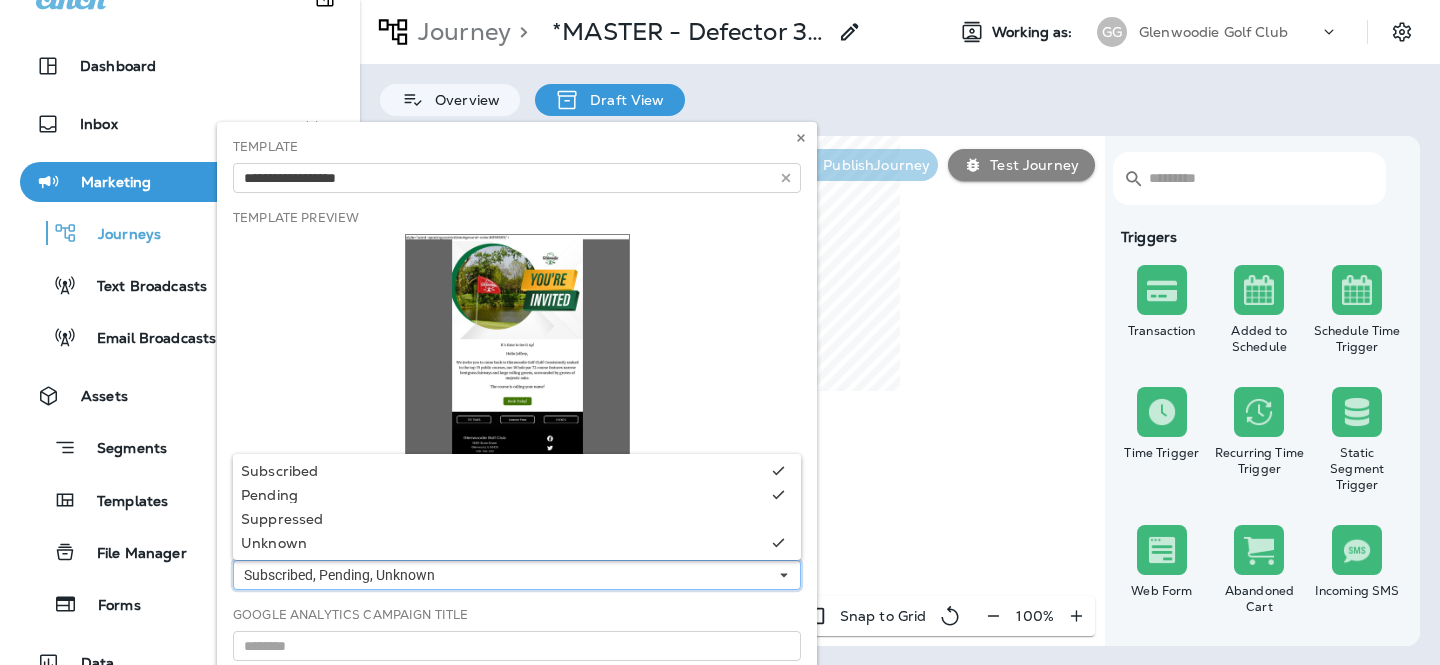 click on "Subscribed, Pending, Unknown" at bounding box center [517, 575] 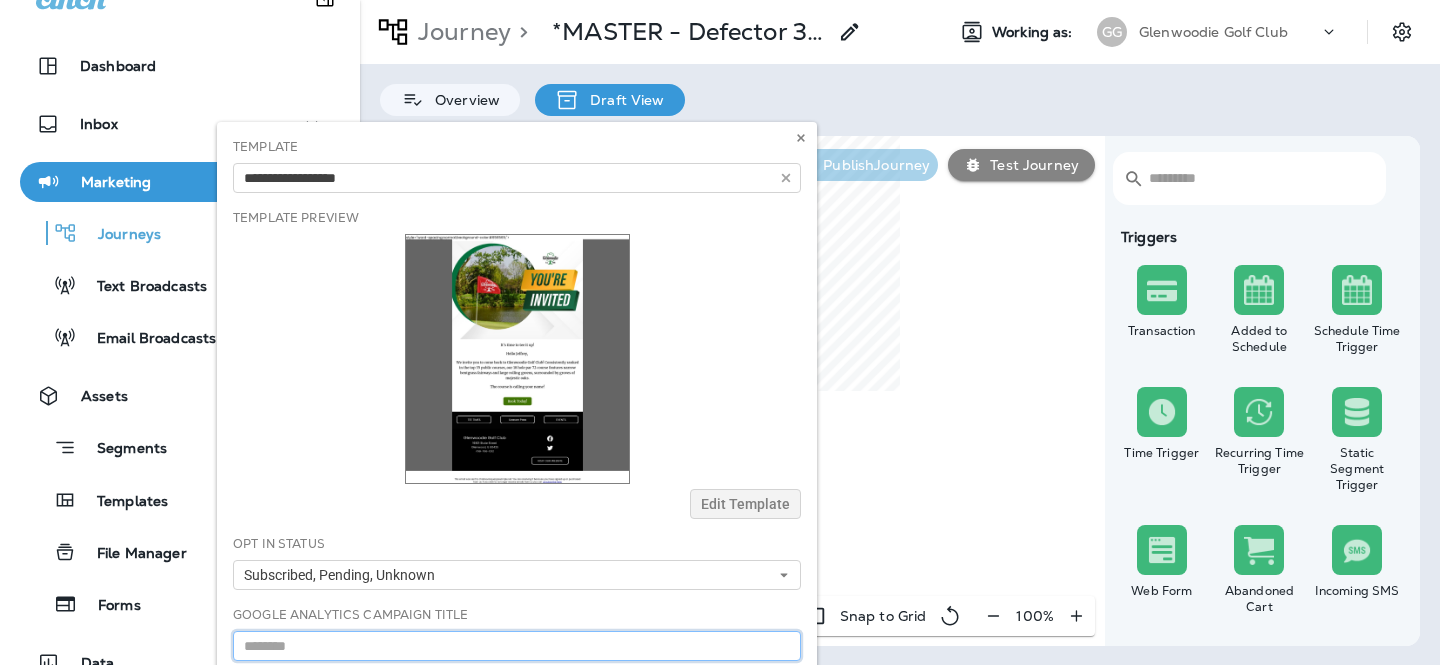 click at bounding box center [517, 646] 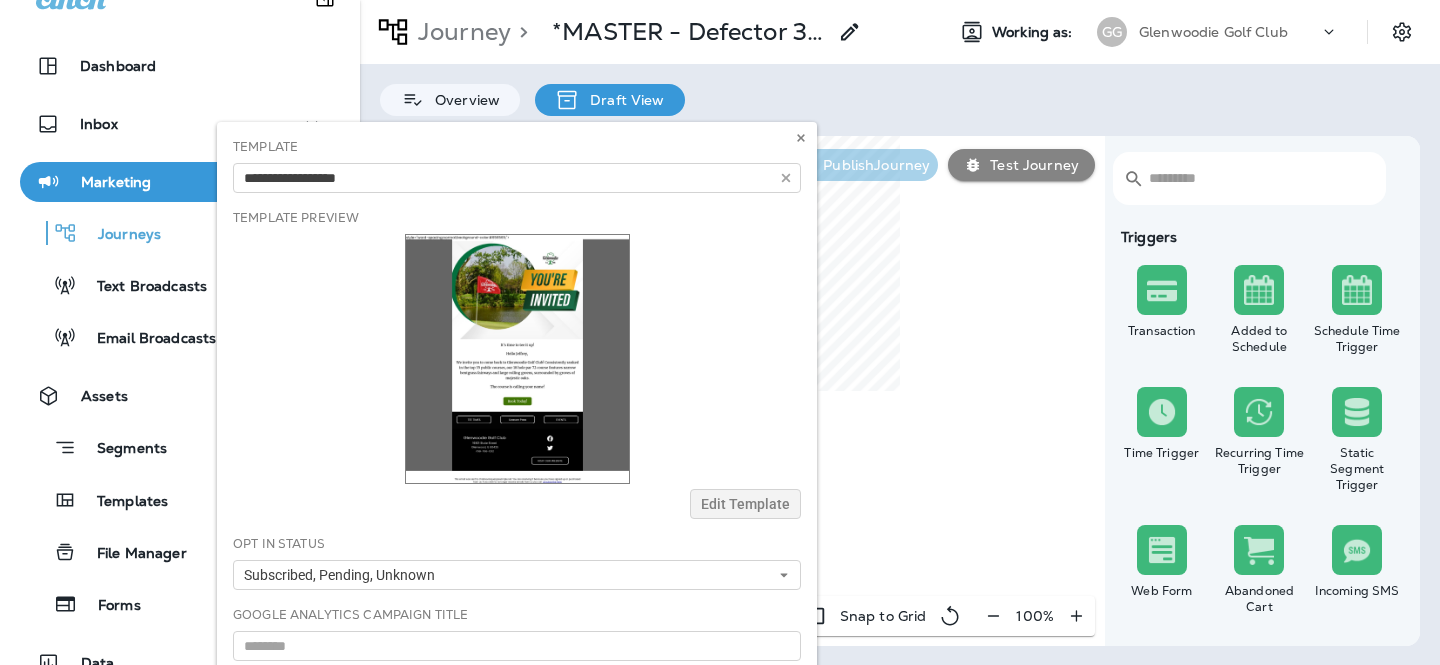 click at bounding box center (517, 359) 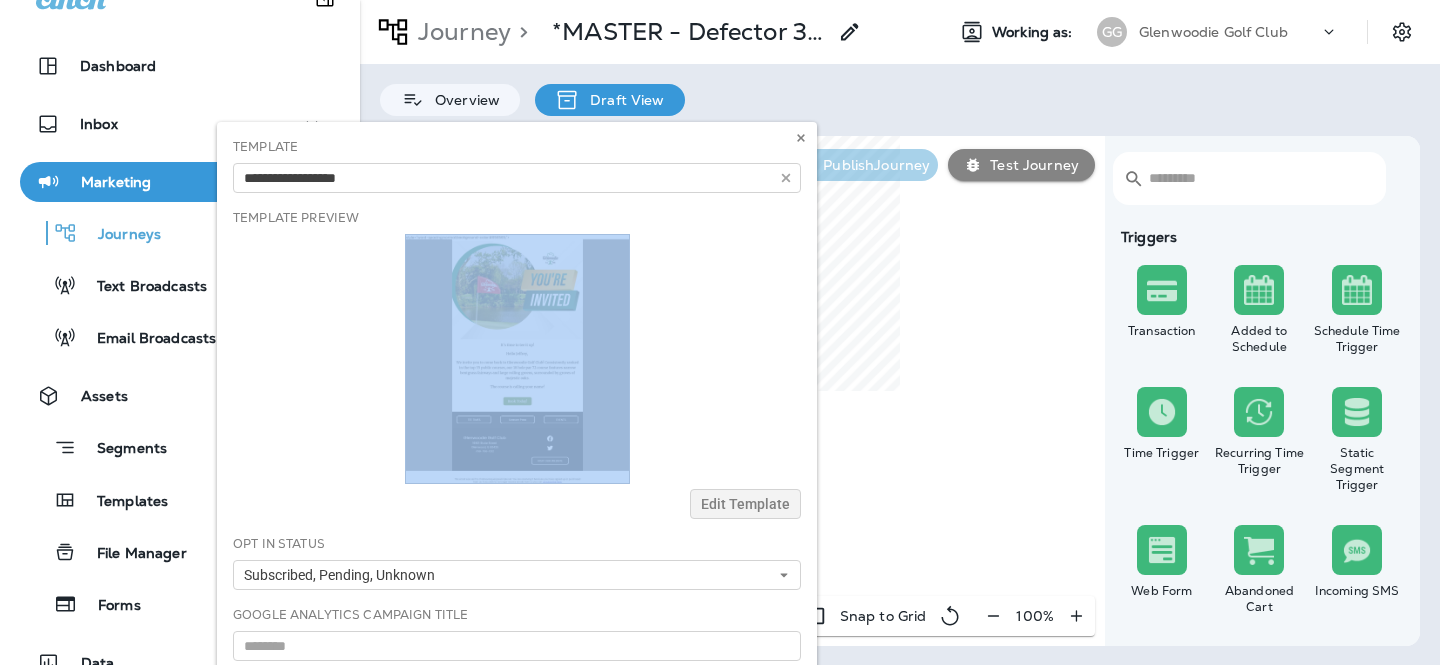click at bounding box center (517, 359) 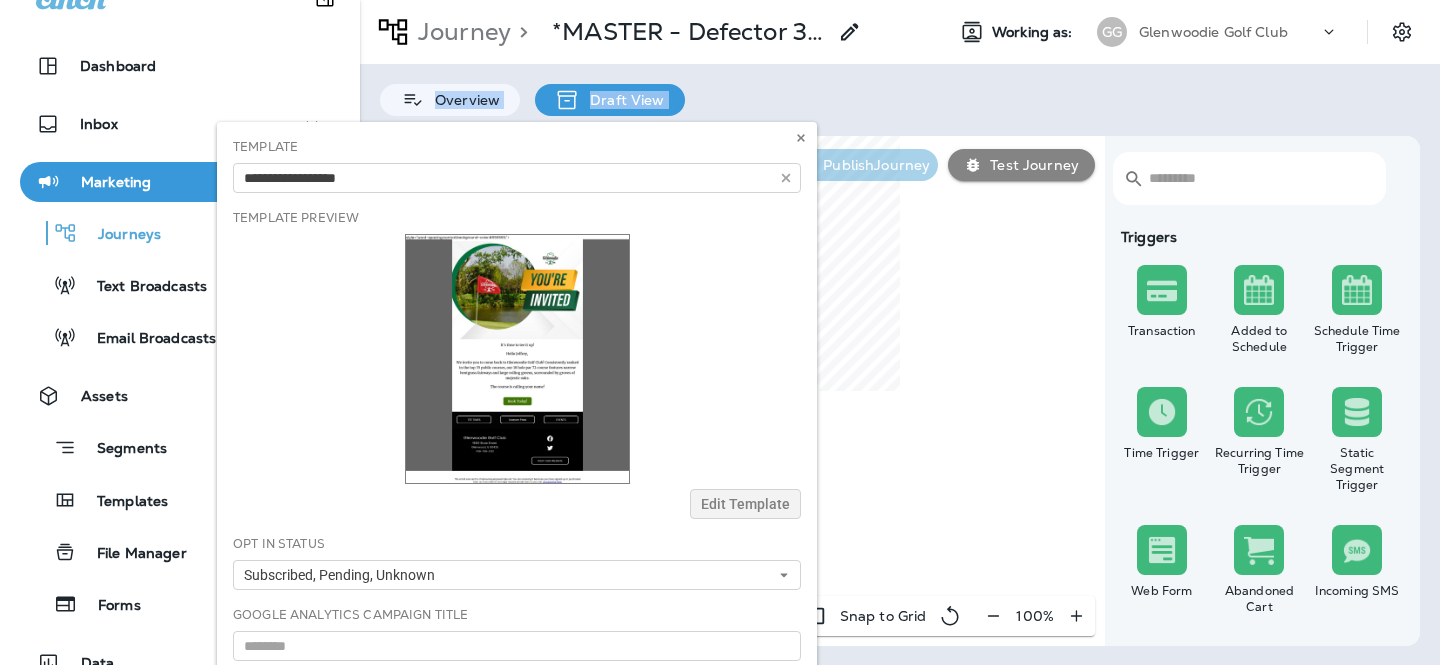 drag, startPoint x: 687, startPoint y: 142, endPoint x: 705, endPoint y: 45, distance: 98.65597 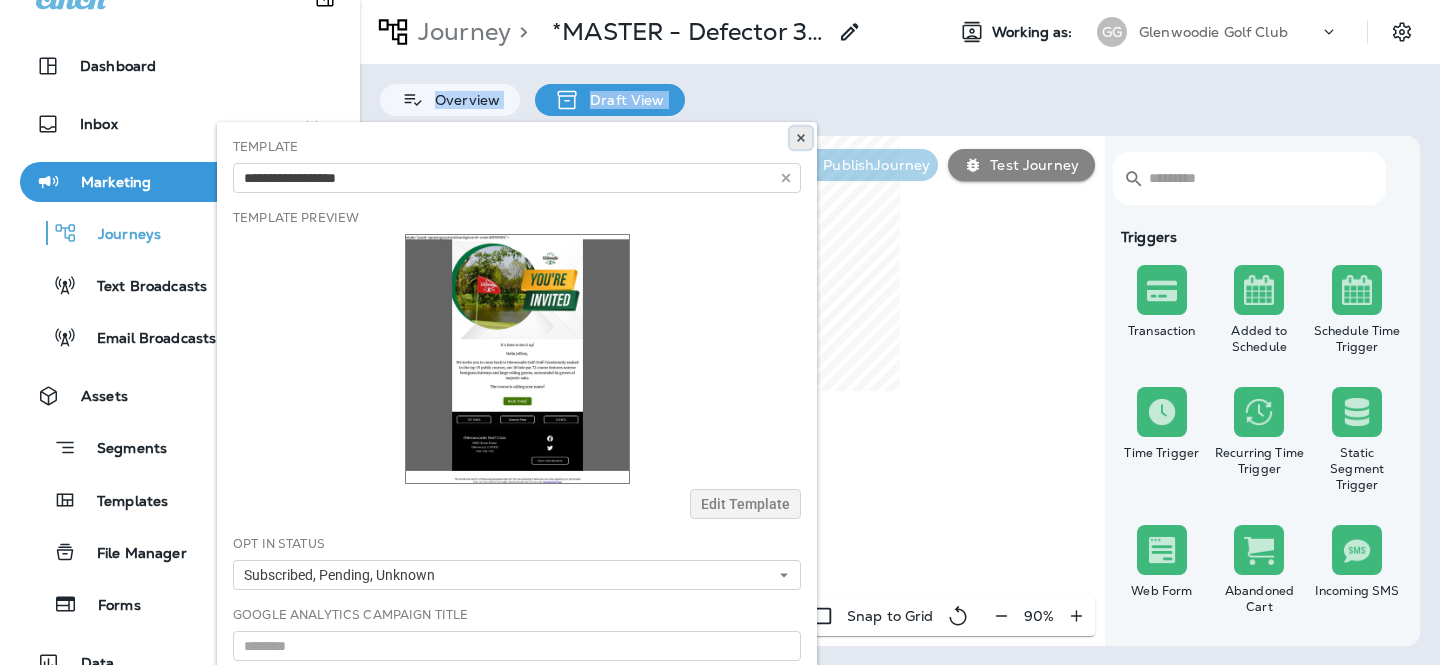click 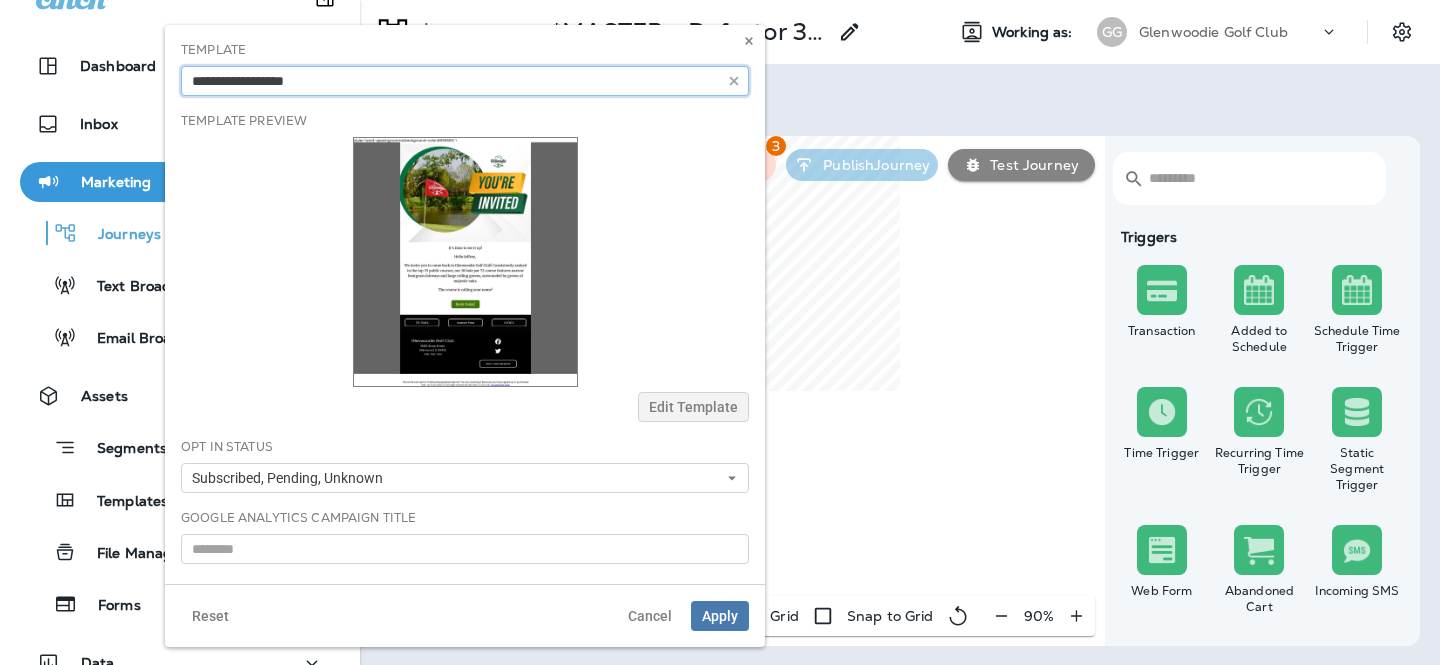 click at bounding box center [465, 81] 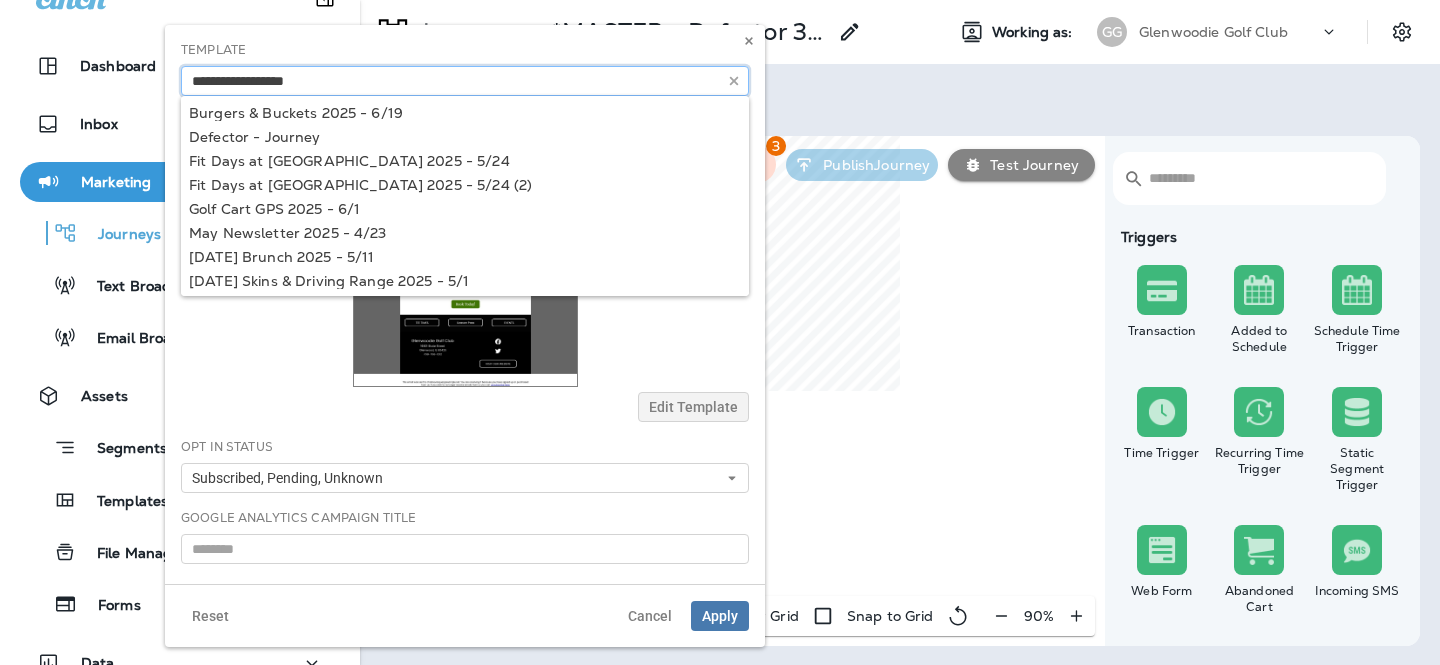 click at bounding box center (465, 81) 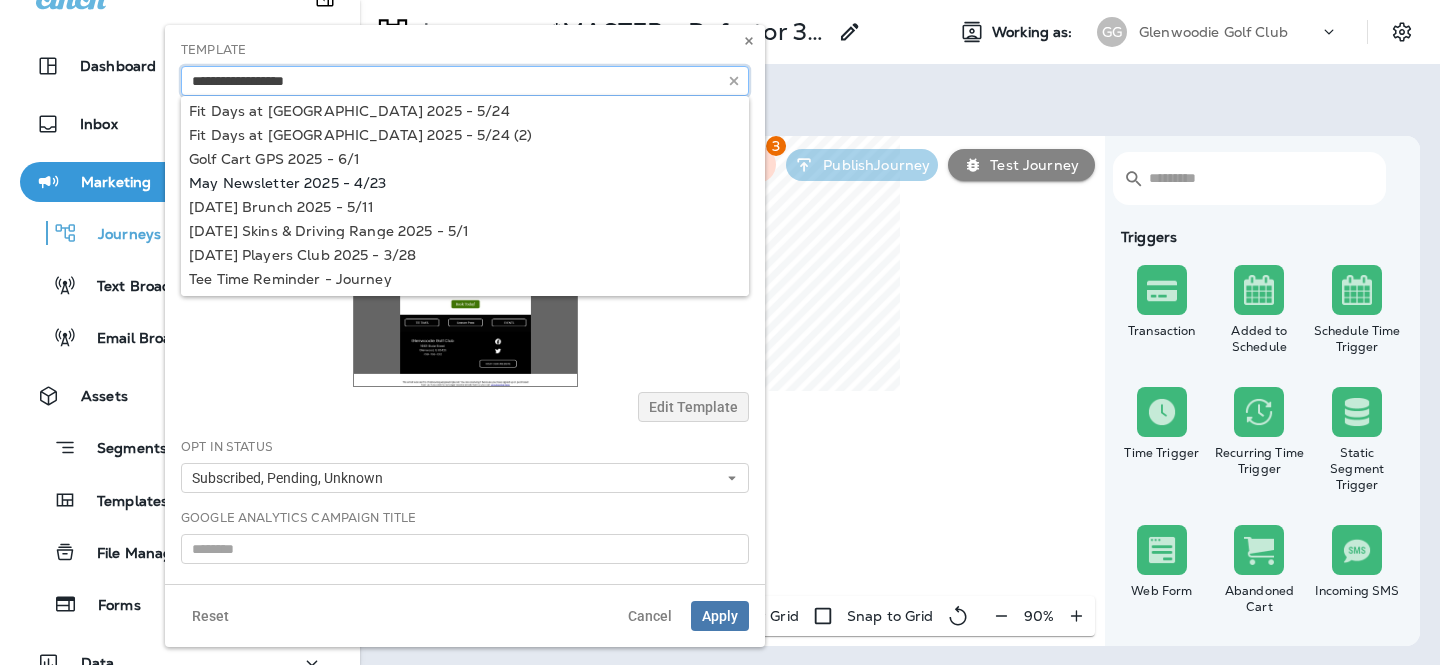 scroll, scrollTop: 0, scrollLeft: 0, axis: both 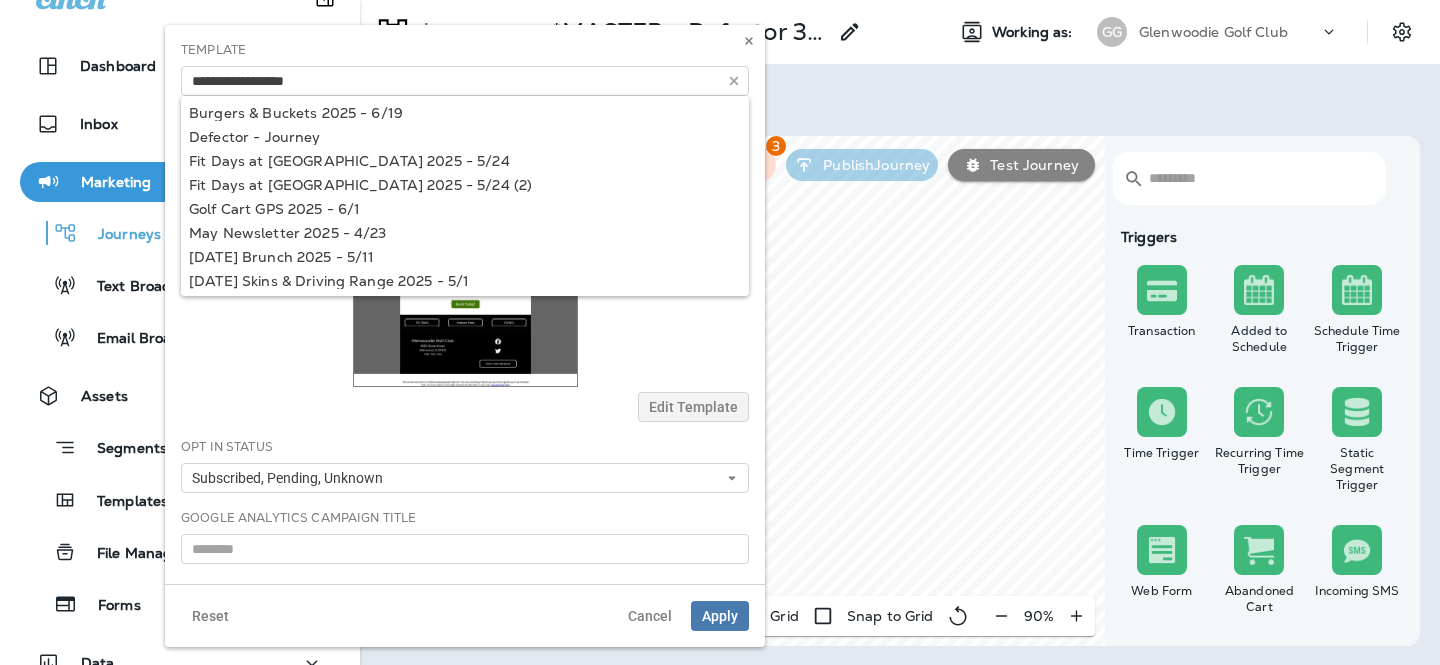click at bounding box center [465, 81] 